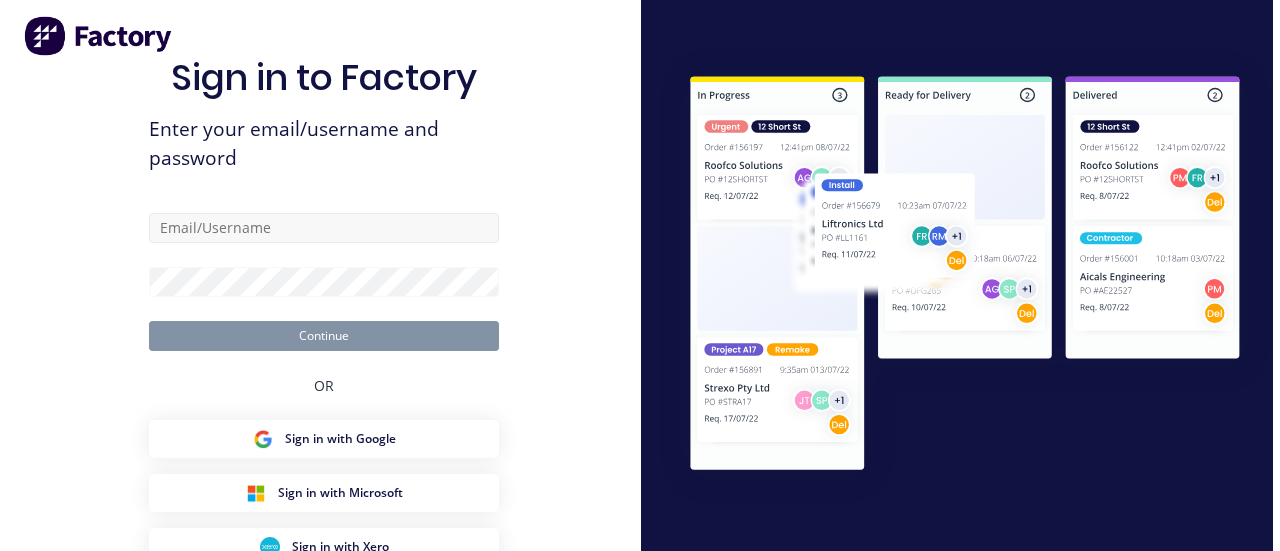 scroll, scrollTop: 0, scrollLeft: 0, axis: both 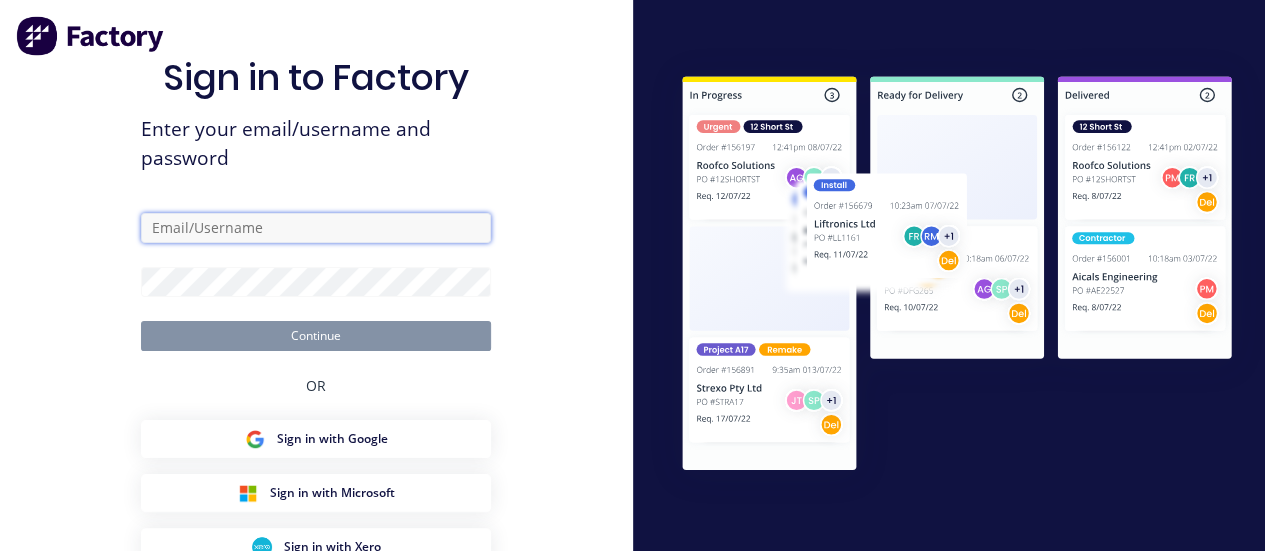 click at bounding box center (316, 228) 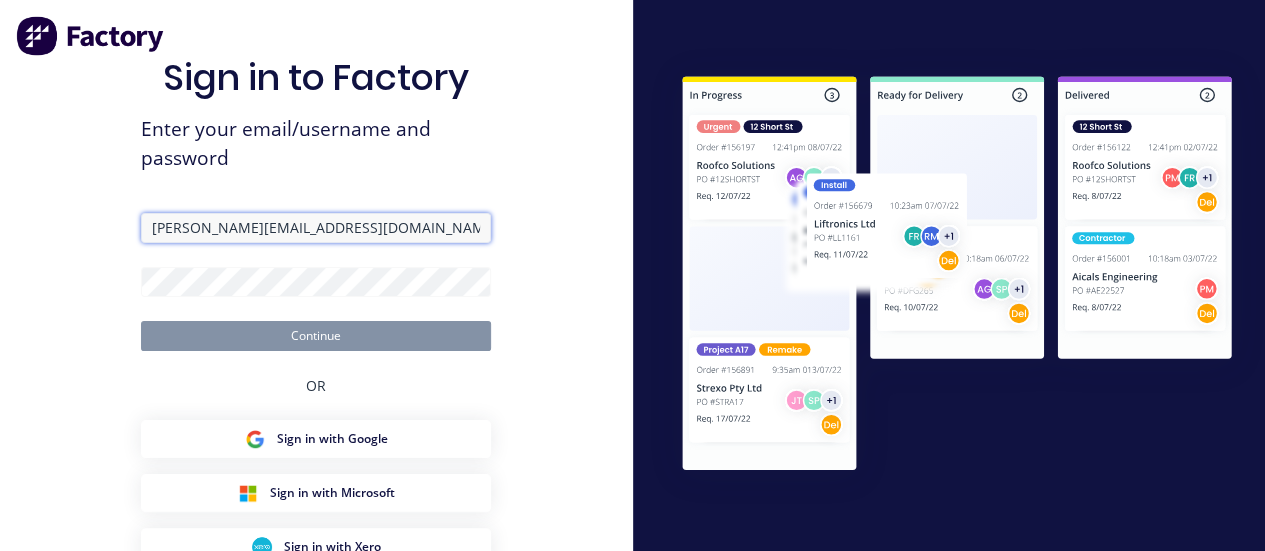 type on "[PERSON_NAME][EMAIL_ADDRESS][DOMAIN_NAME]" 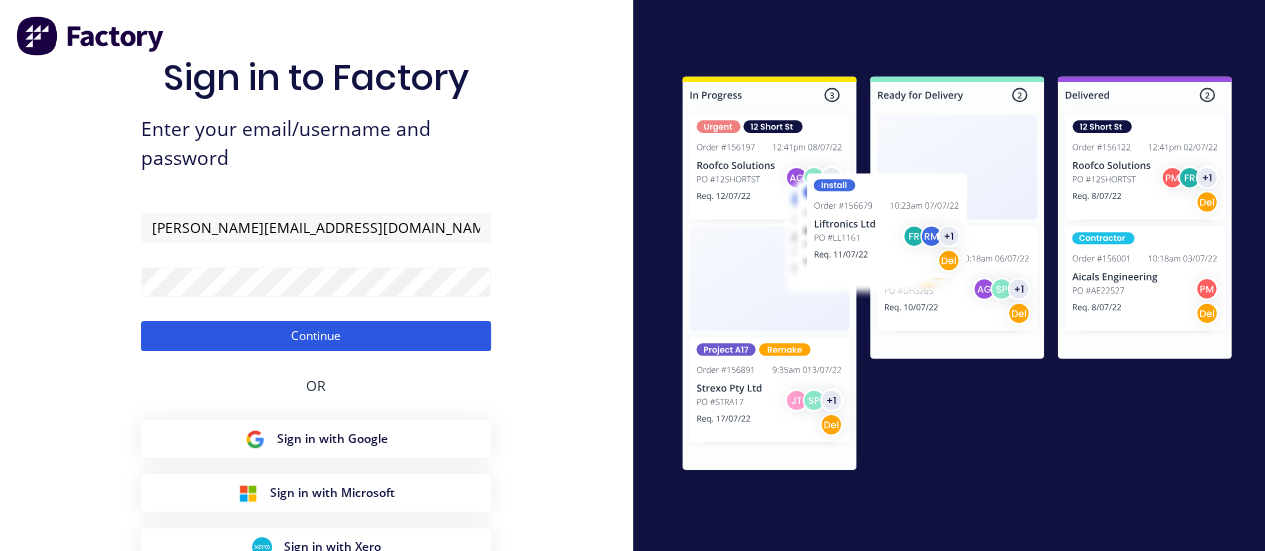 click on "Continue" at bounding box center (316, 336) 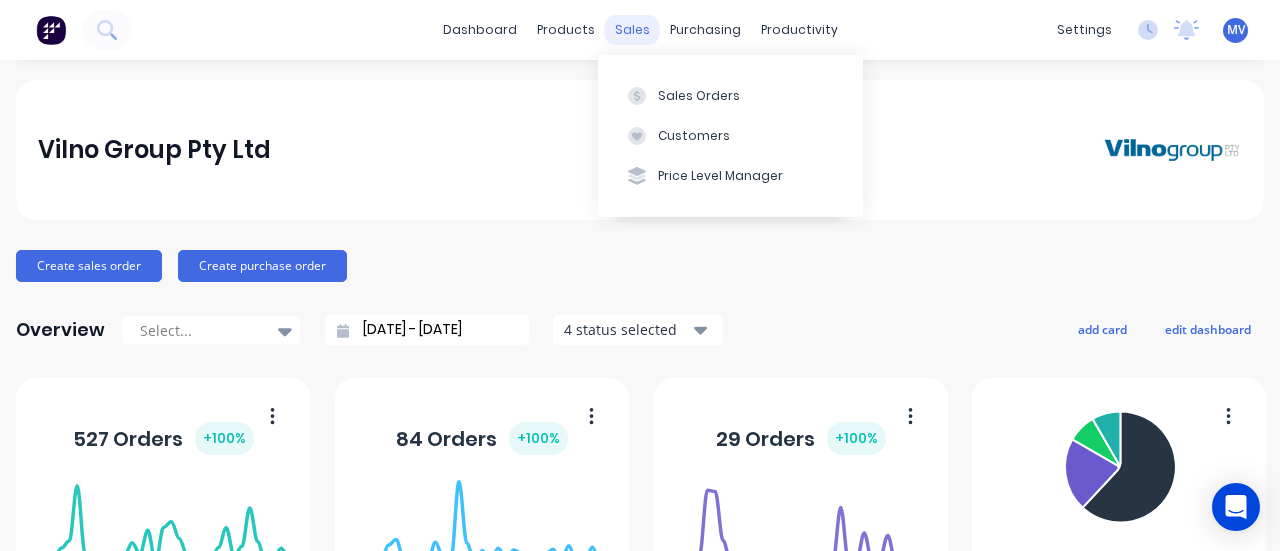 click on "sales" at bounding box center [632, 30] 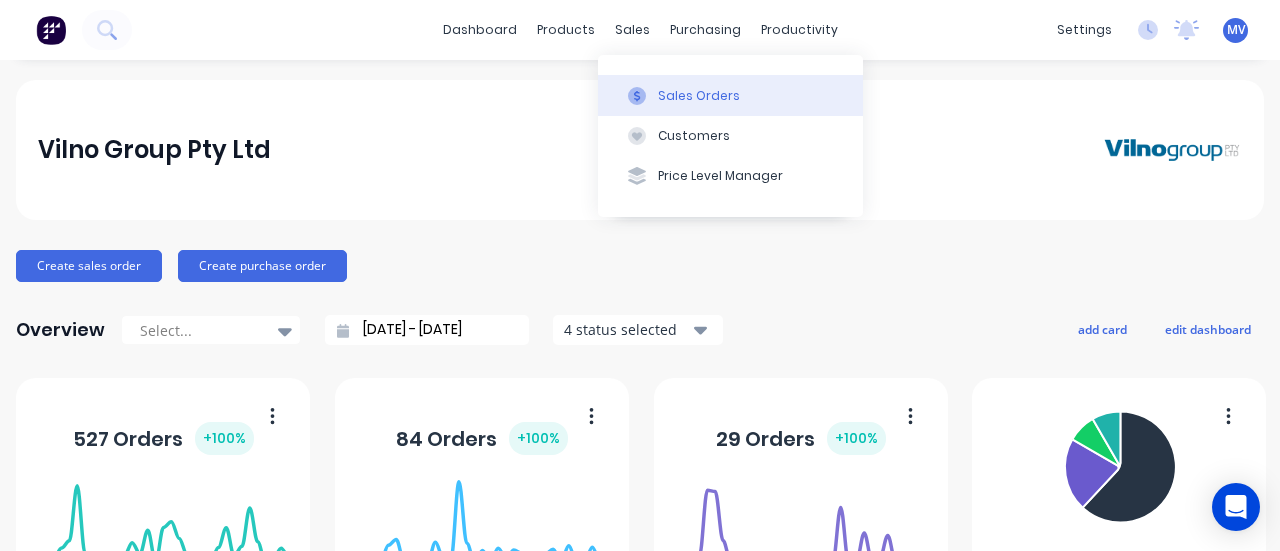 click on "Sales Orders" at bounding box center (699, 96) 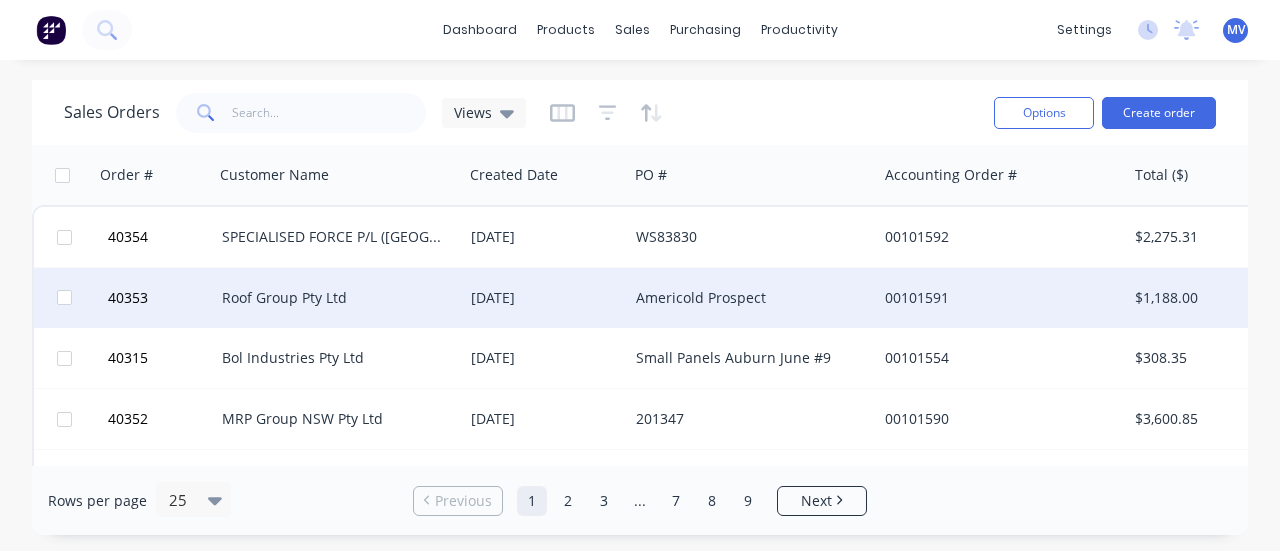 scroll, scrollTop: 0, scrollLeft: 0, axis: both 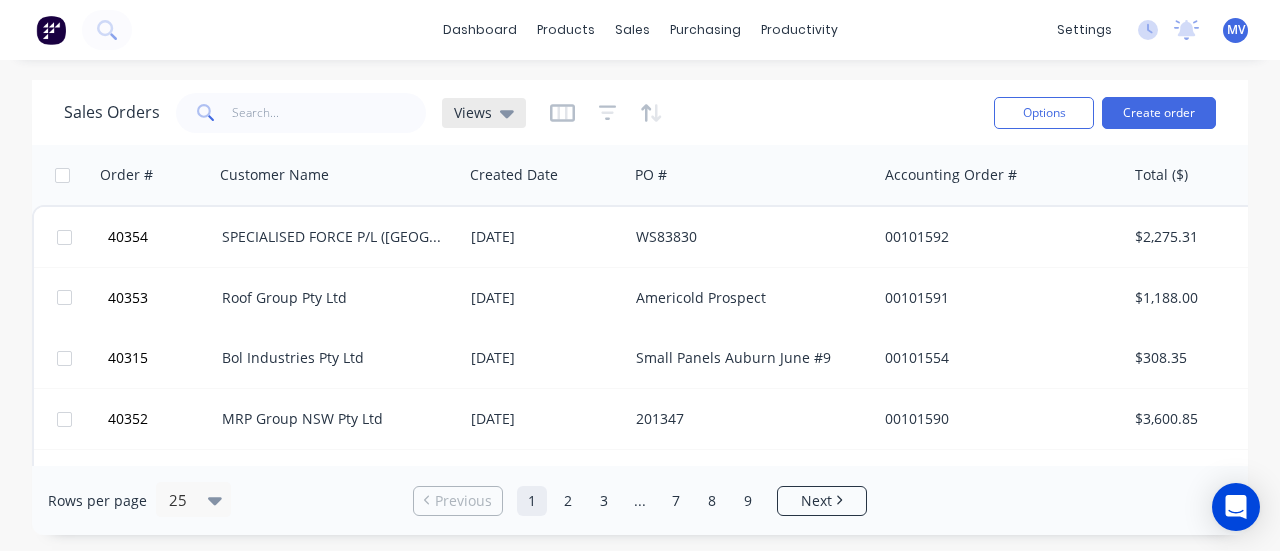 click on "Views" at bounding box center [473, 112] 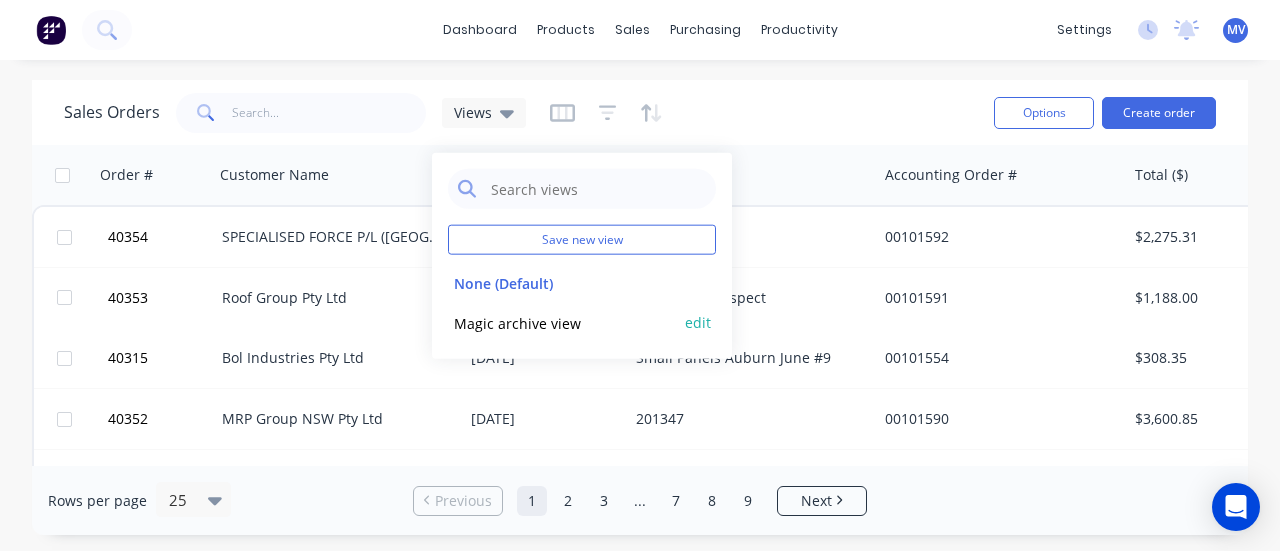 click on "Magic archive view" at bounding box center [562, 322] 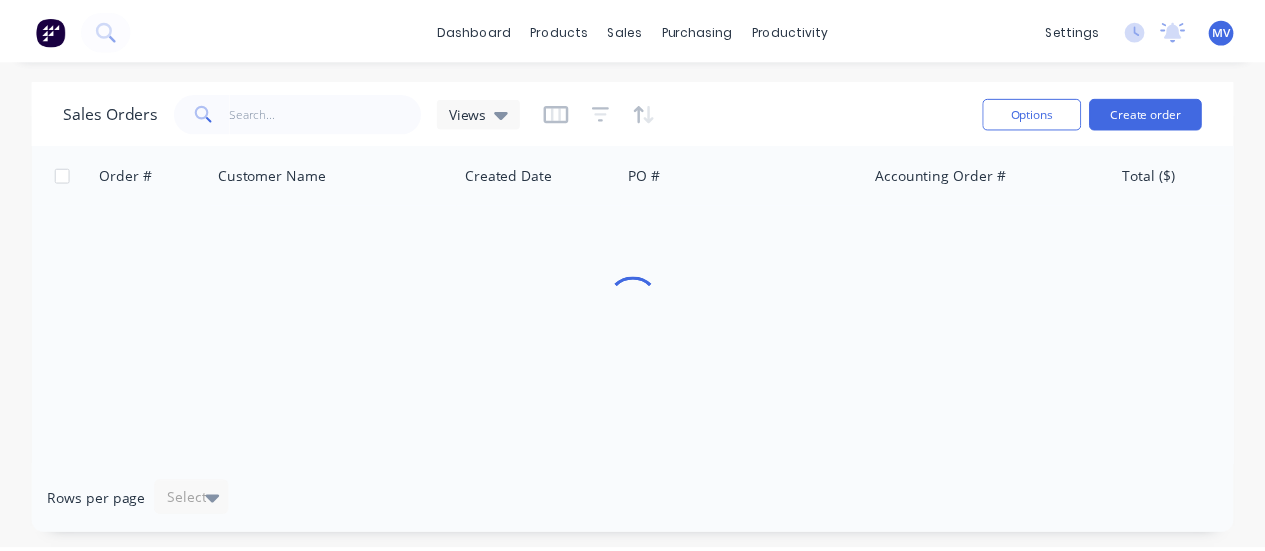 scroll, scrollTop: 0, scrollLeft: 0, axis: both 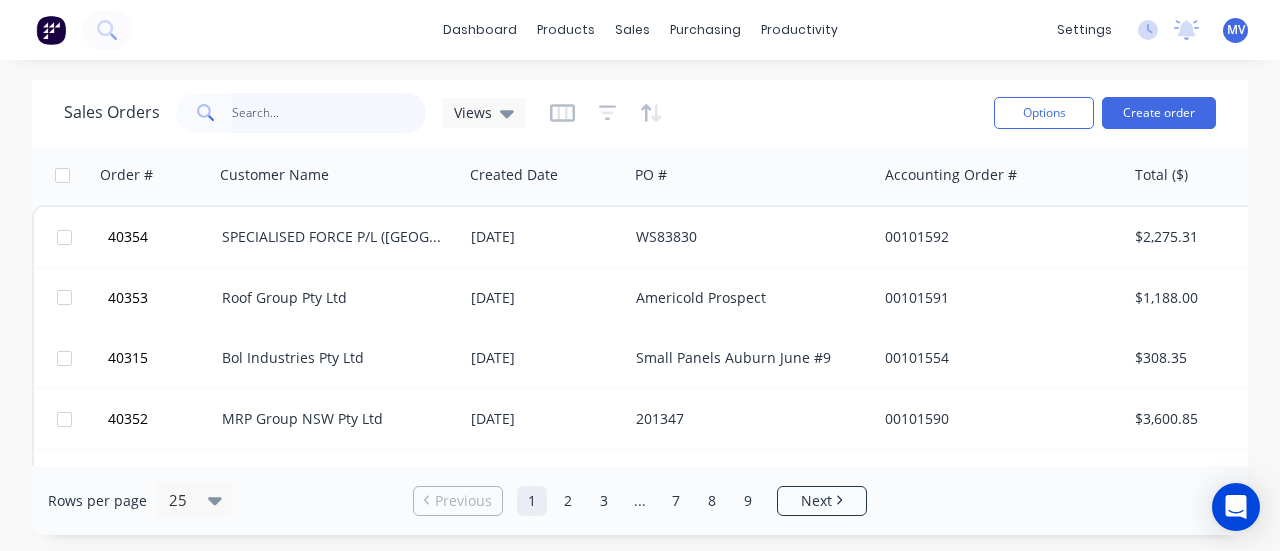 click at bounding box center [329, 113] 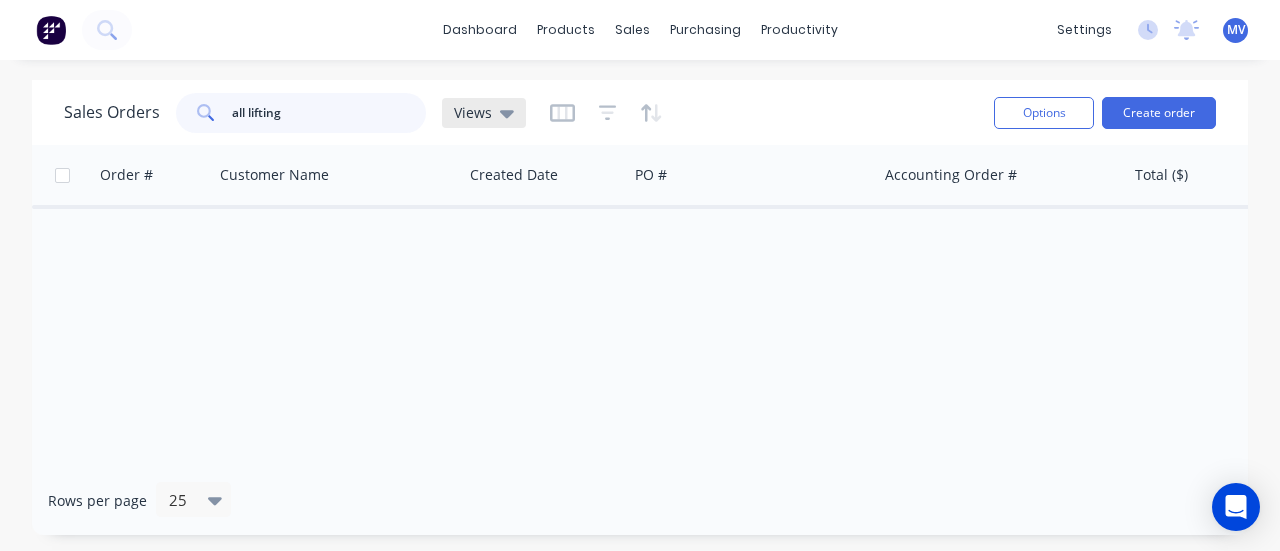 type on "all lifting" 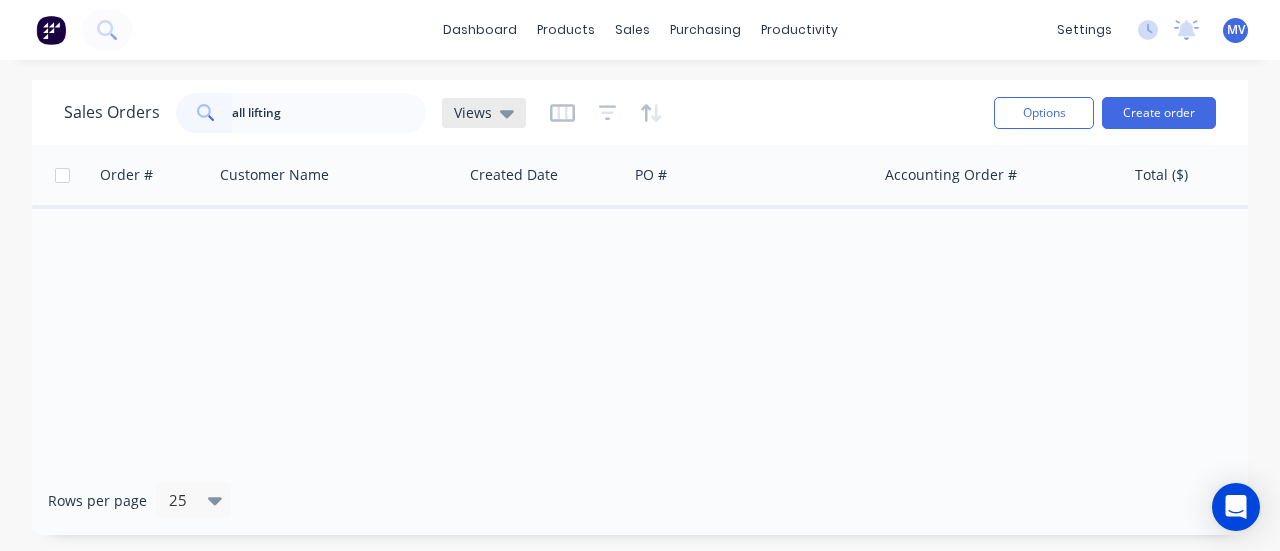 click 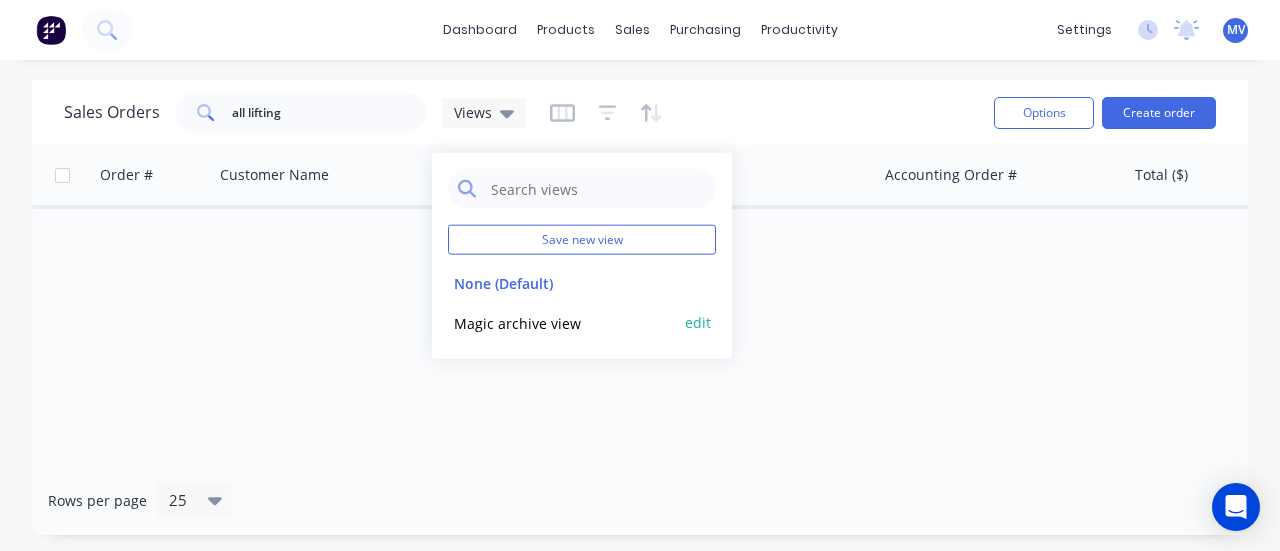 click on "Magic archive view" at bounding box center (562, 322) 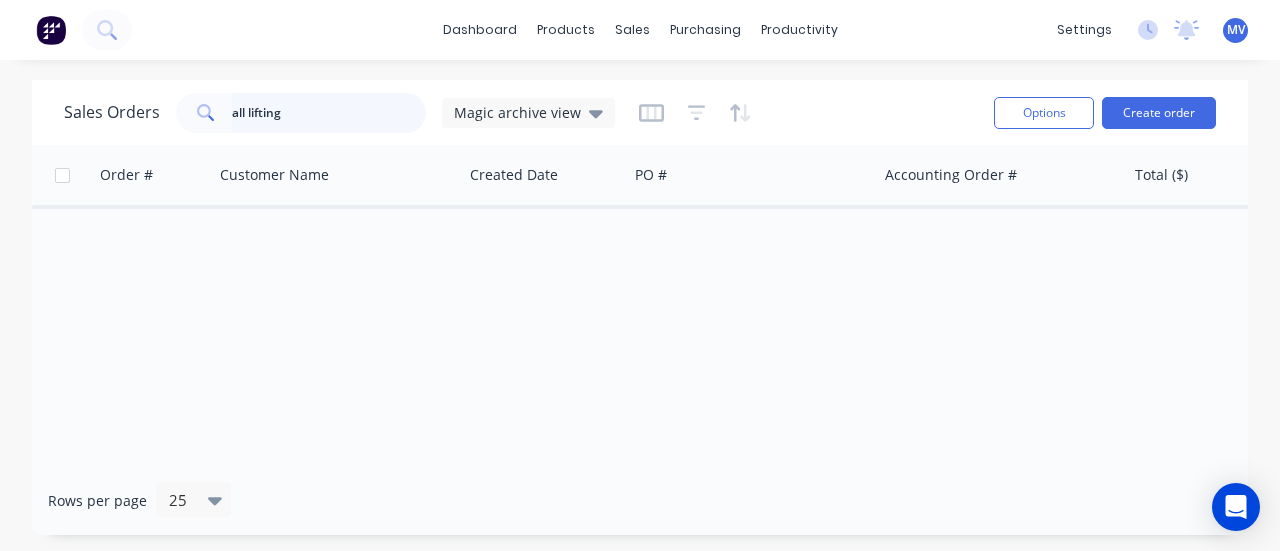 click on "all lifting" at bounding box center (329, 113) 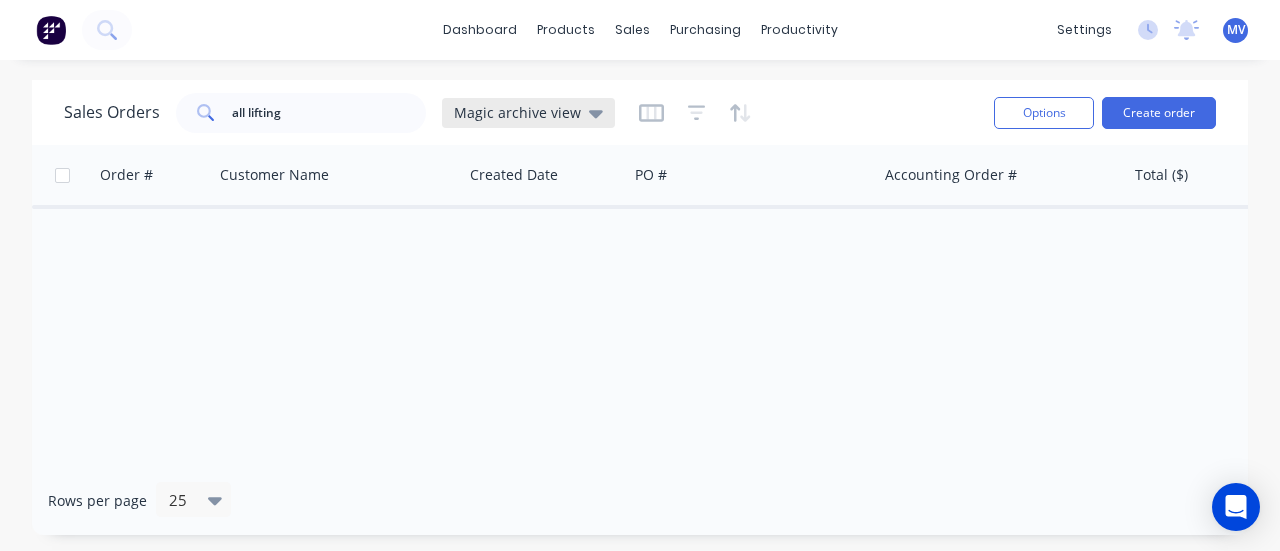 click on "Magic archive view" at bounding box center [517, 112] 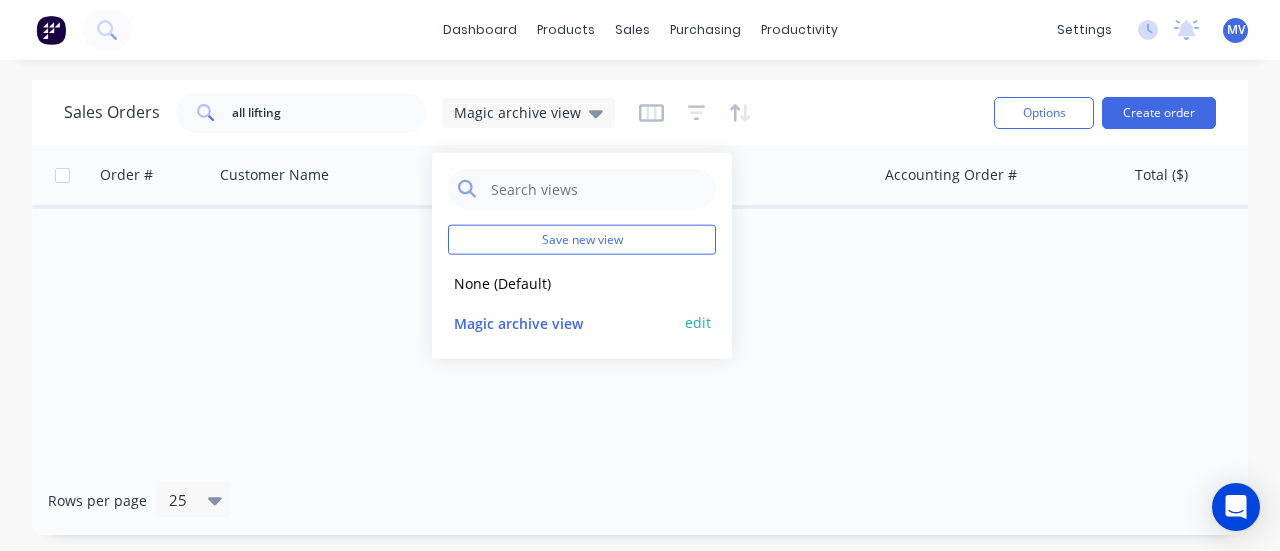 click on "Magic archive view" at bounding box center [562, 322] 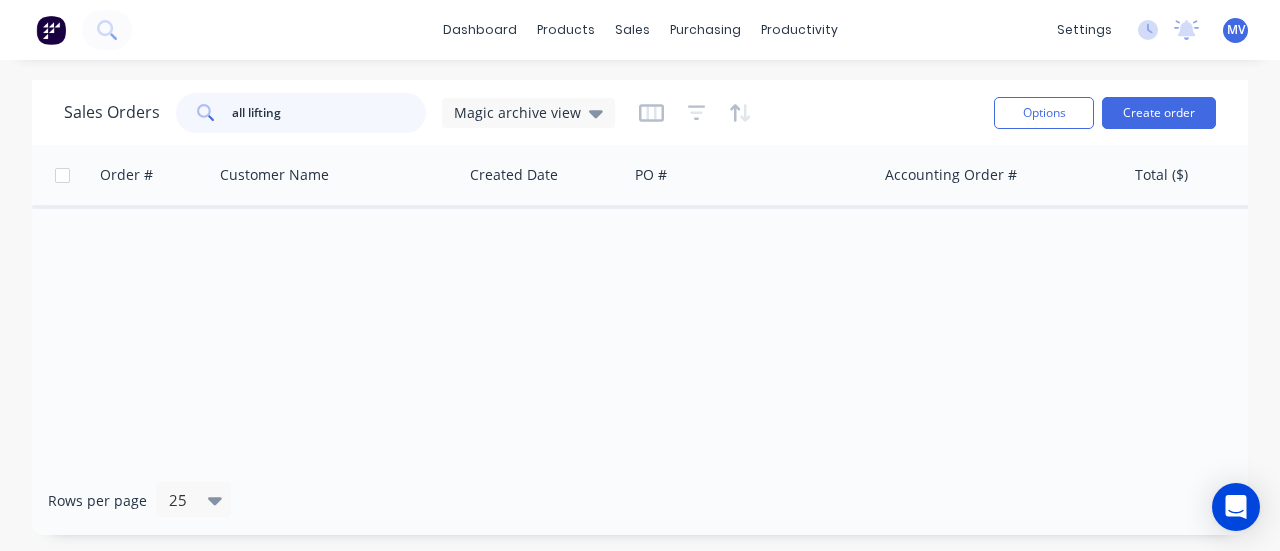 click on "all lifting" at bounding box center (329, 113) 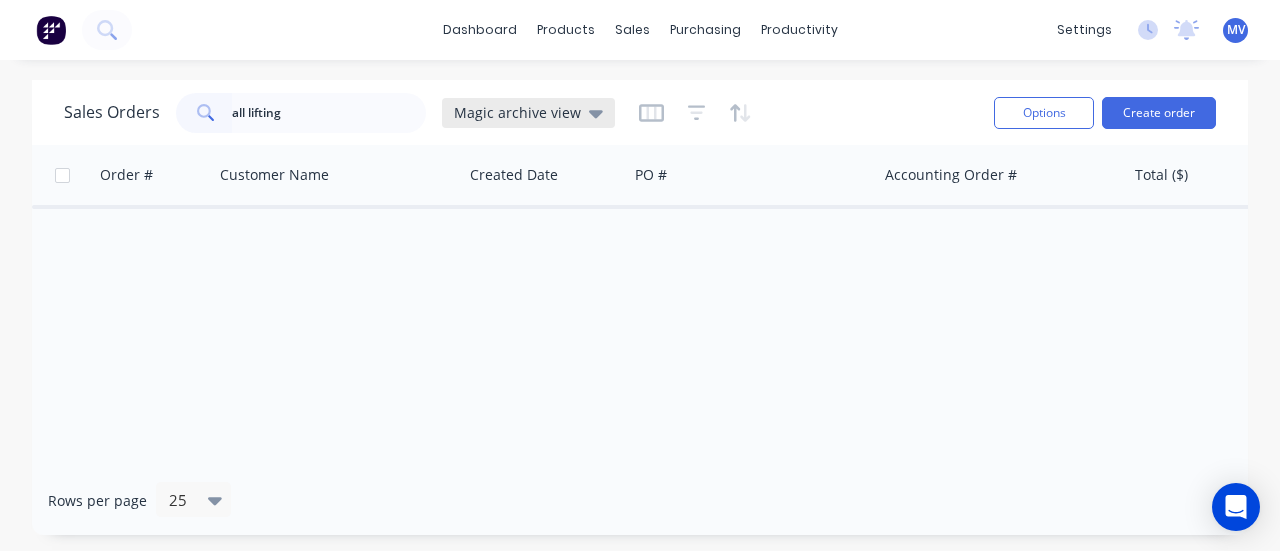 click 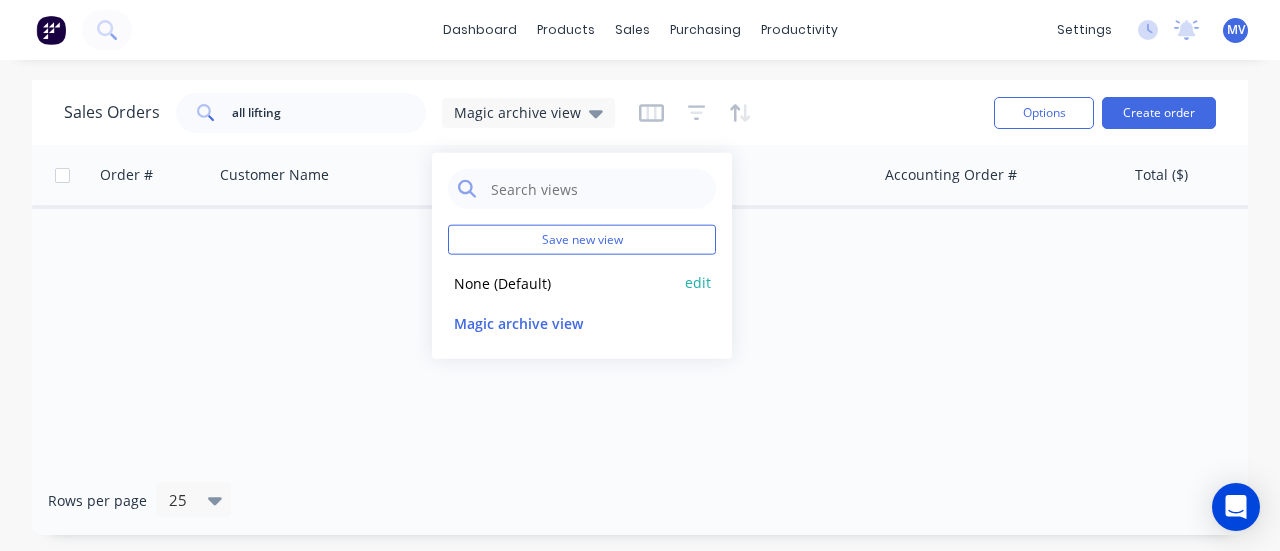click on "None   (Default)" at bounding box center (562, 282) 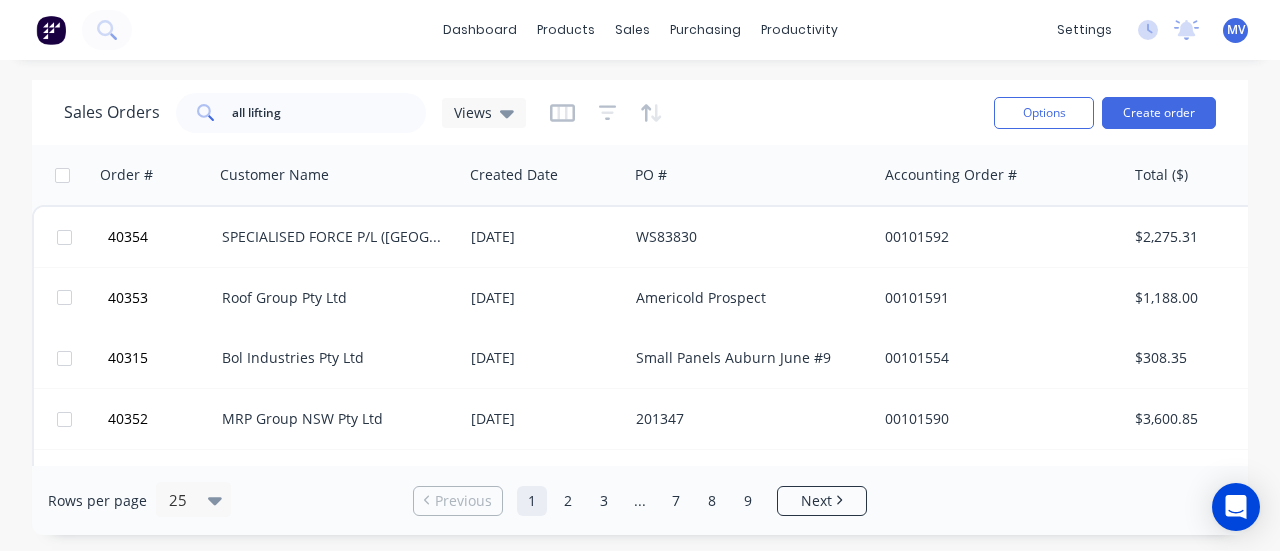click at bounding box center (204, 113) 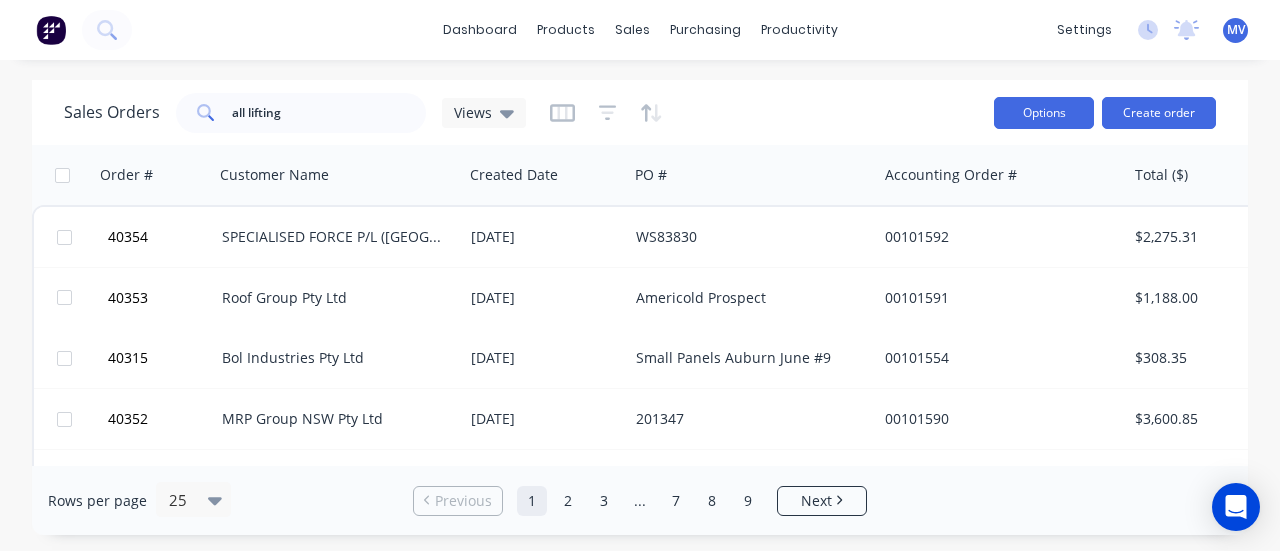 click on "Options" at bounding box center (1044, 113) 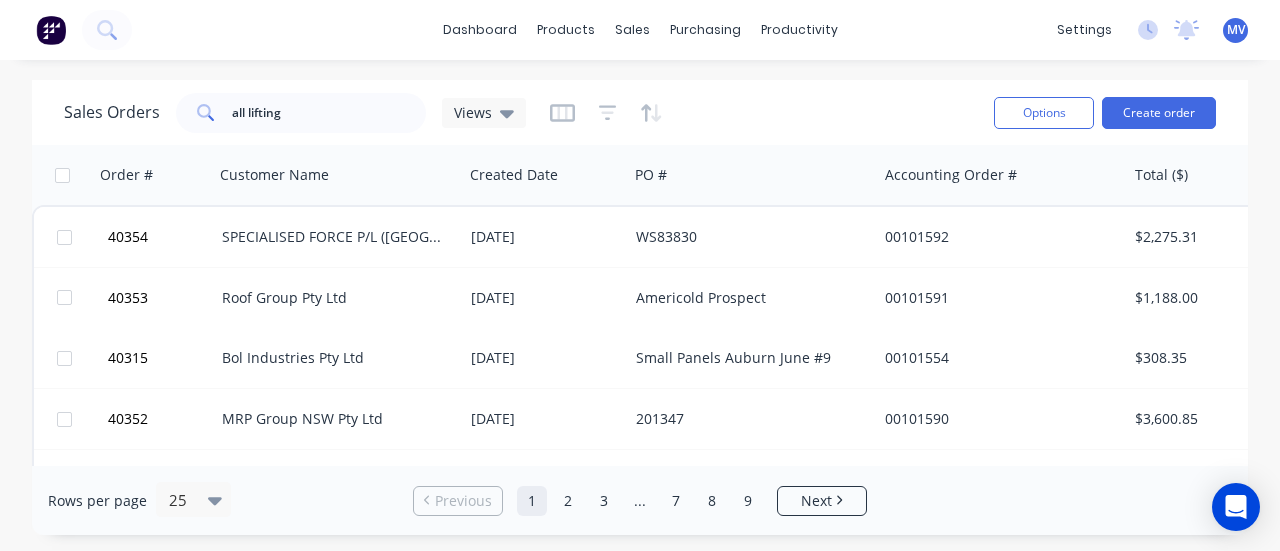 click on "Sales Orders all lifting Views" at bounding box center (521, 112) 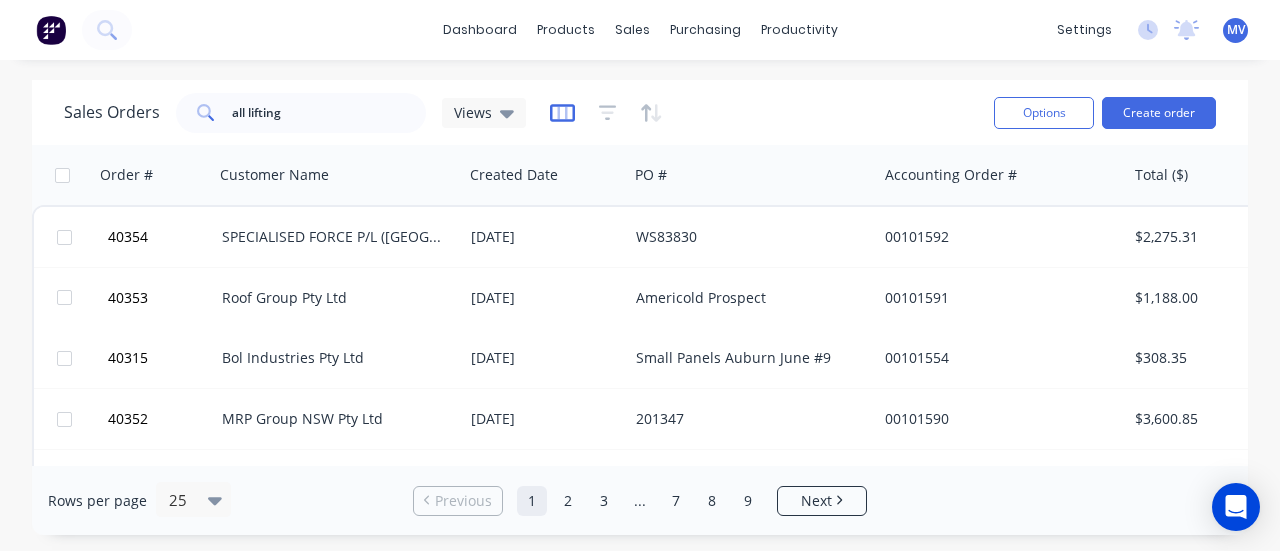 click 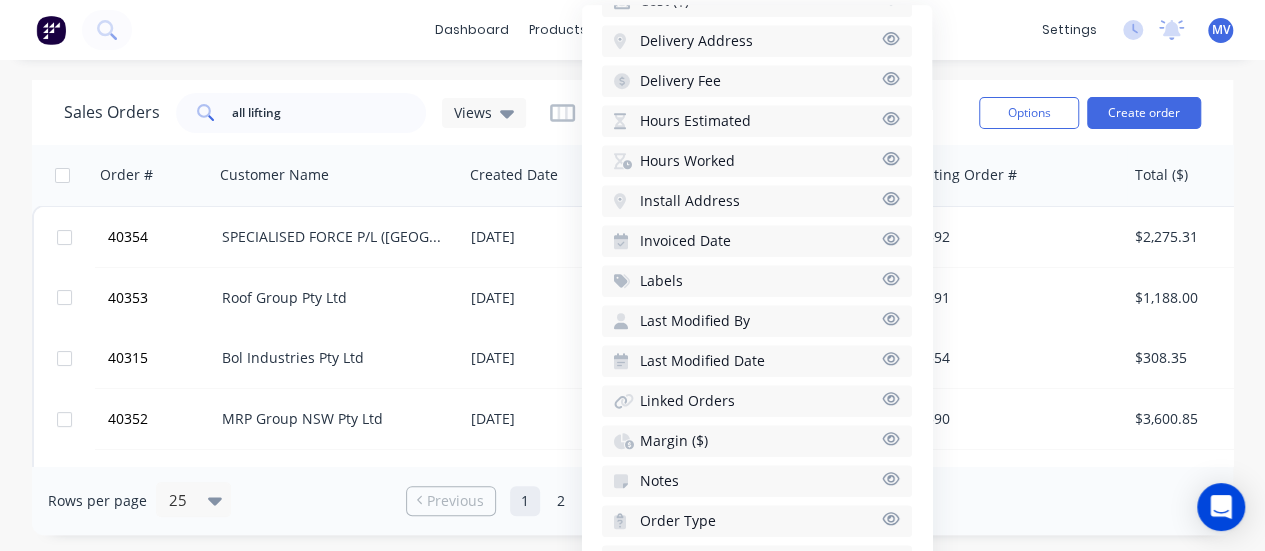 scroll, scrollTop: 0, scrollLeft: 0, axis: both 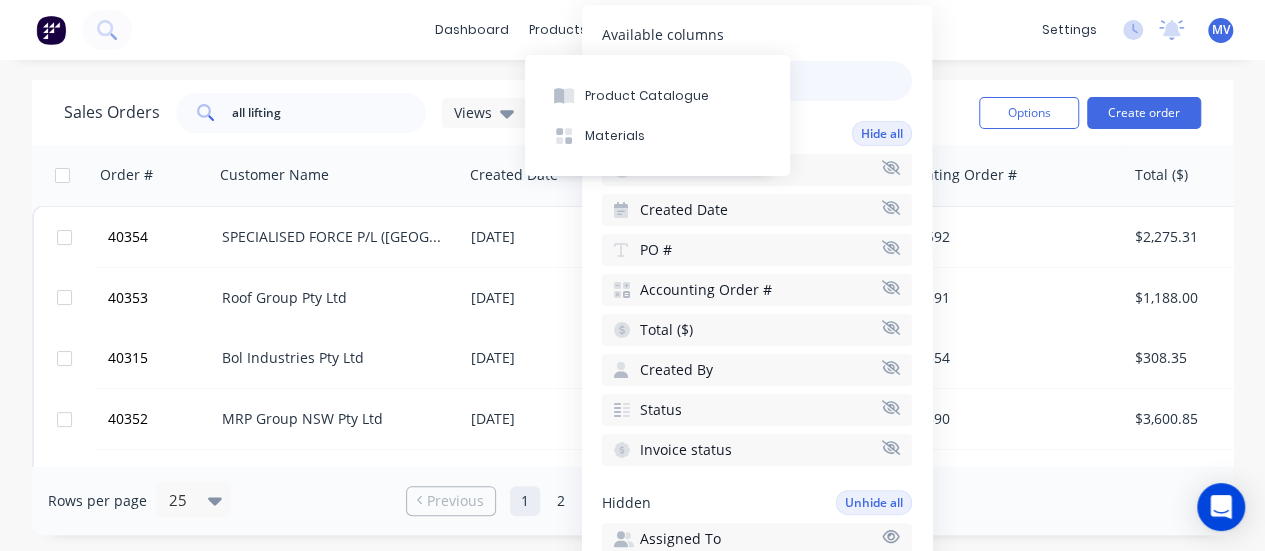 click on "dashboard products sales purchasing productivity dashboard products Product Catalogue Materials sales Sales Orders Customers Price Level Manager purchasing Purchase Orders Suppliers productivity Workflow Planner Delivery Scheduling Timesheets settings No new notifications Mark all as read Tobias  mentioned you in a message PIRTEK OEM PTY LTD - KINGS PARK Order  # 39198 PO  OK-P043333 08:21am 02/05/25   Tobias  mentioned you in a message PIRTEK OEM PTY LTD - KINGS PARK Order  # 39235 PO  OK-P043373 08:05am 02/05/25   Maria  mentioned you in a message CASH NCG Order  # 34780 PO  PO24-08148-4006-24-0 07:44am 03/09/24   Yulong  mentioned you in a message CASH NCG Order  # 34780 PO  PO24-08148-4006-24-0 07:16am 03/09/24   Yulong  mentioned you in a message A Noble & Son (Head Office) Order  # 27811 PO  P107194 12:17pm 17/07/23   Yulong  mentioned you in a message A Noble & Son (Head Office) Order  # 27811 PO  P107194 11:15am 30/06/23   Maria  mentioned you in a message CASH NCG Order  # 25440 PO  ALL-WAYS CRANES" at bounding box center [632, 275] 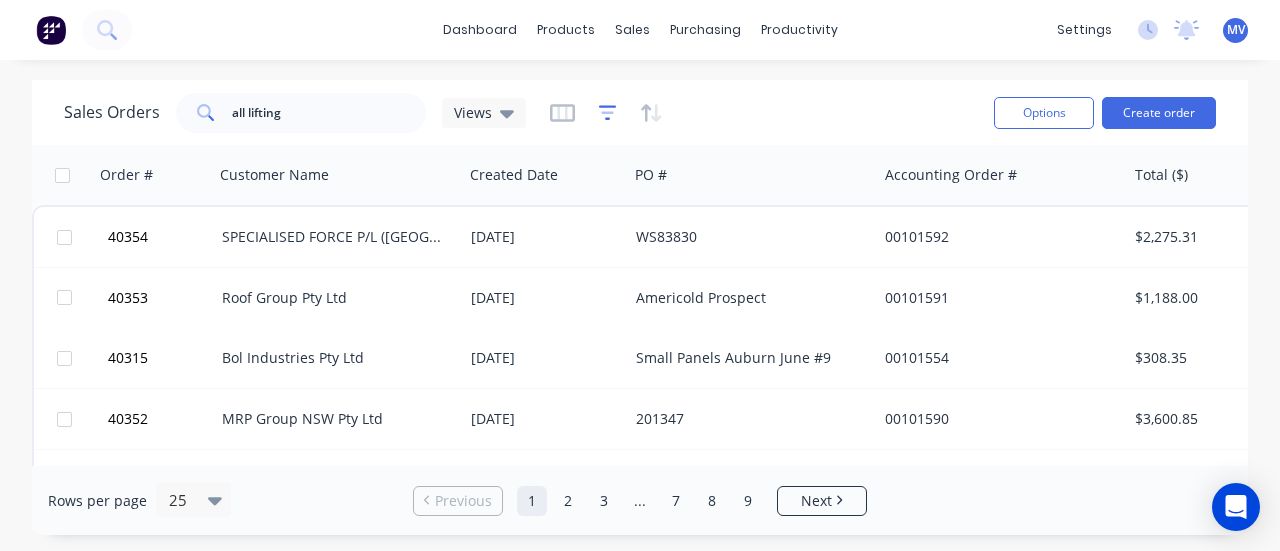 click 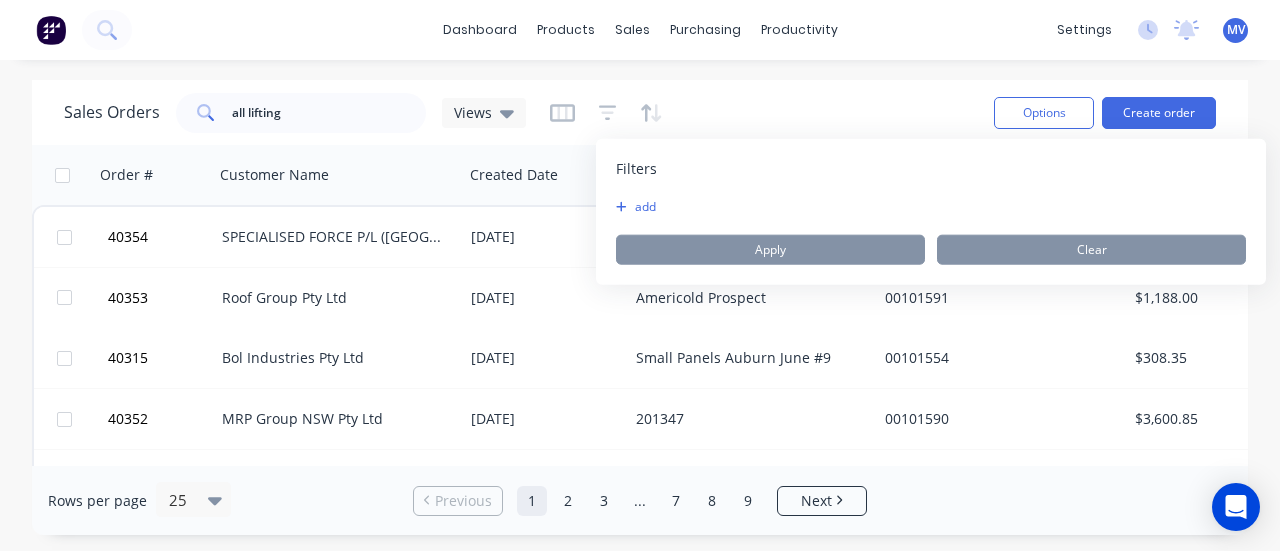 click on "dashboard products sales purchasing productivity dashboard products Product Catalogue Materials sales Sales Orders Customers Price Level Manager purchasing Purchase Orders Suppliers productivity Workflow Planner Delivery Scheduling Timesheets settings No new notifications Mark all as read Tobias  mentioned you in a message PIRTEK OEM PTY LTD - KINGS PARK Order  # 39198 PO  OK-P043333 08:21am 02/05/25   Tobias  mentioned you in a message PIRTEK OEM PTY LTD - KINGS PARK Order  # 39235 PO  OK-P043373 08:05am 02/05/25   Maria  mentioned you in a message CASH NCG Order  # 34780 PO  PO24-08148-4006-24-0 07:44am 03/09/24   Yulong  mentioned you in a message CASH NCG Order  # 34780 PO  PO24-08148-4006-24-0 07:16am 03/09/24   Yulong  mentioned you in a message A Noble & Son (Head Office) Order  # 27811 PO  P107194 12:17pm 17/07/23   Yulong  mentioned you in a message A Noble & Son (Head Office) Order  # 27811 PO  P107194 11:15am 30/06/23   Maria  mentioned you in a message CASH NCG Order  # 25440 PO  ALL-WAYS CRANES" at bounding box center (640, 275) 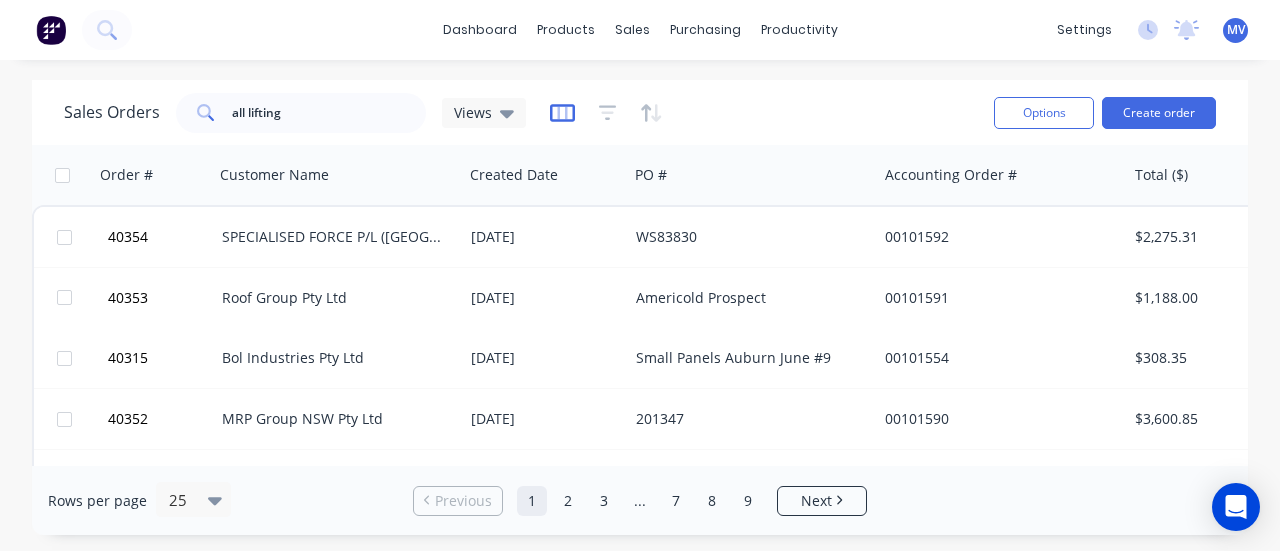 click 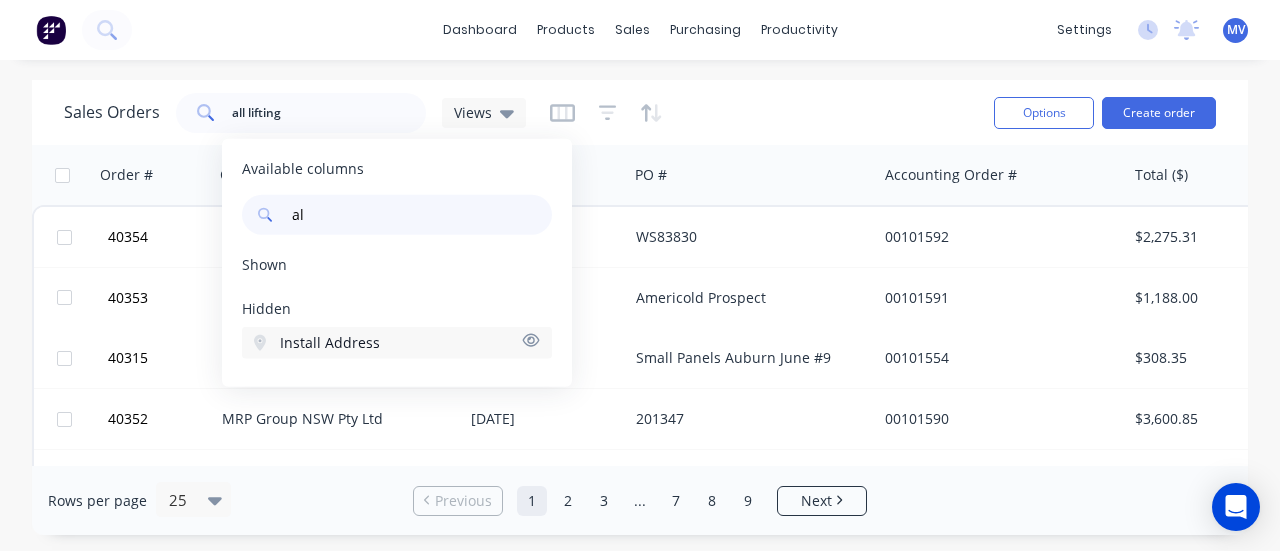 type on "a" 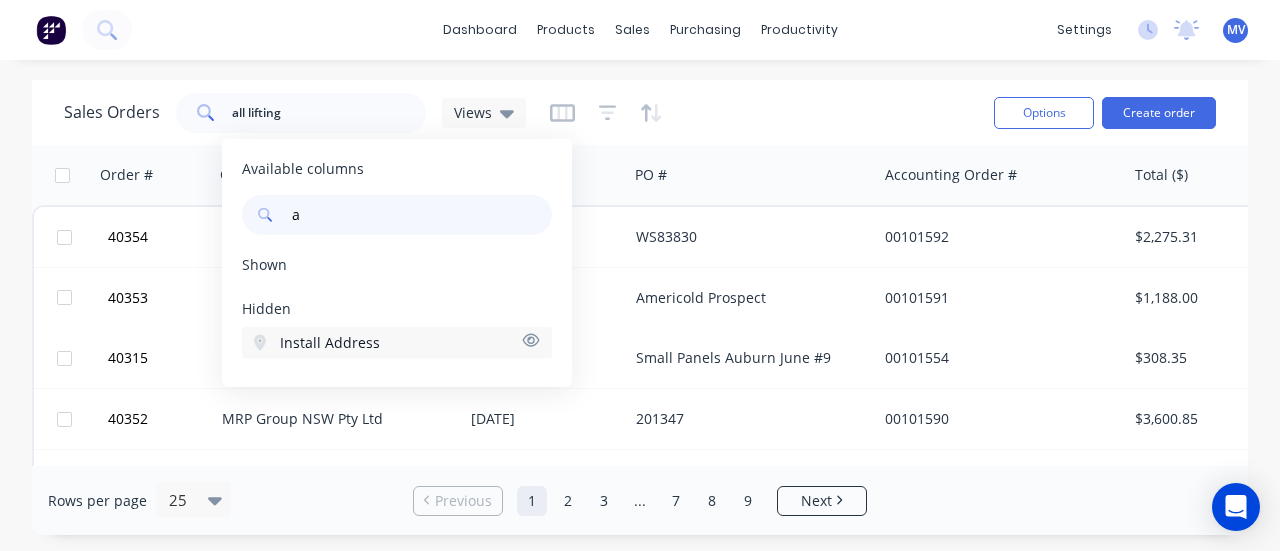 type 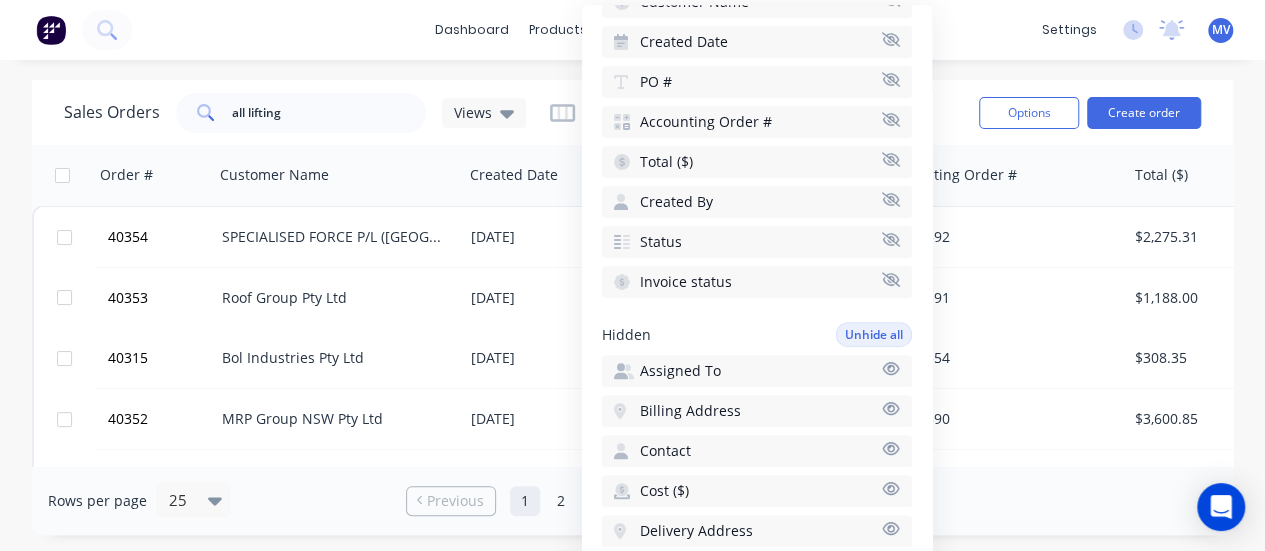 scroll, scrollTop: 200, scrollLeft: 0, axis: vertical 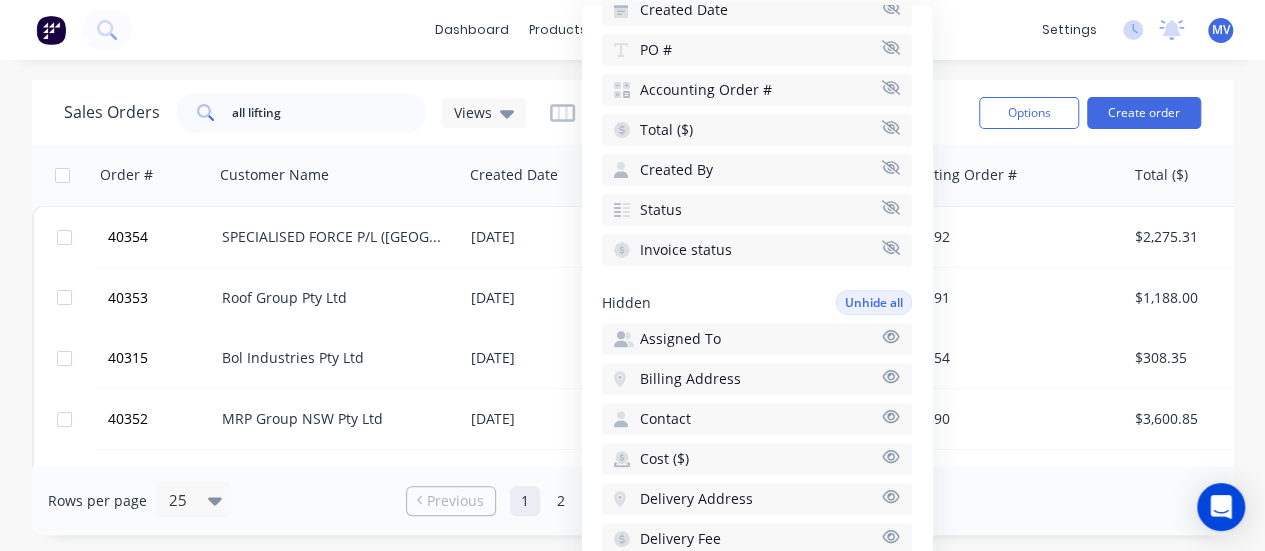 click on "Status" at bounding box center (661, 210) 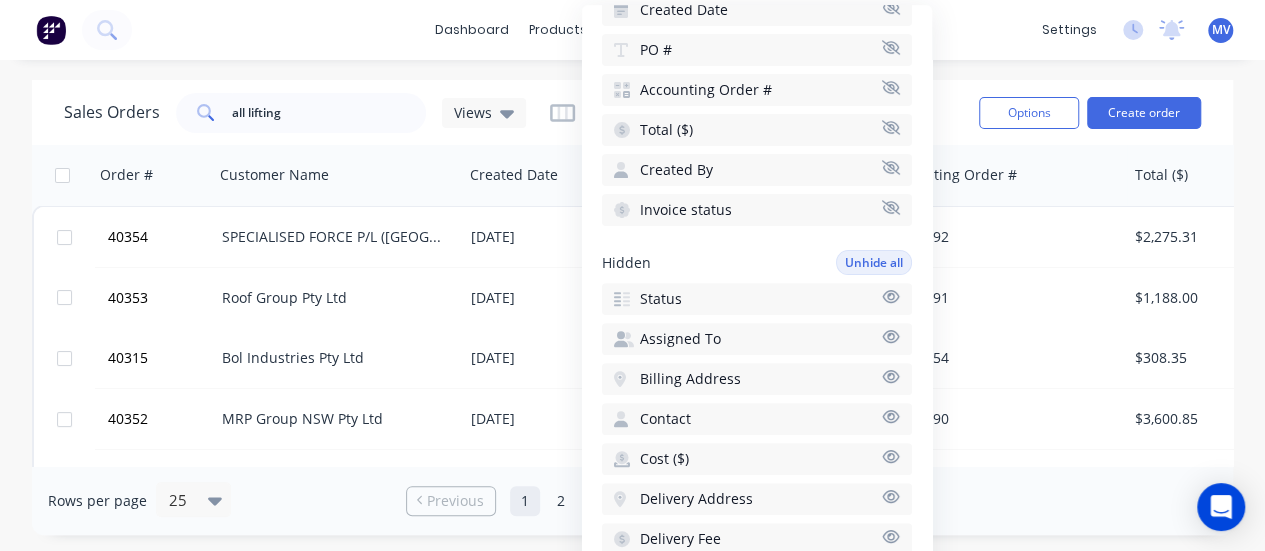 click on "Invoice status" at bounding box center (686, 210) 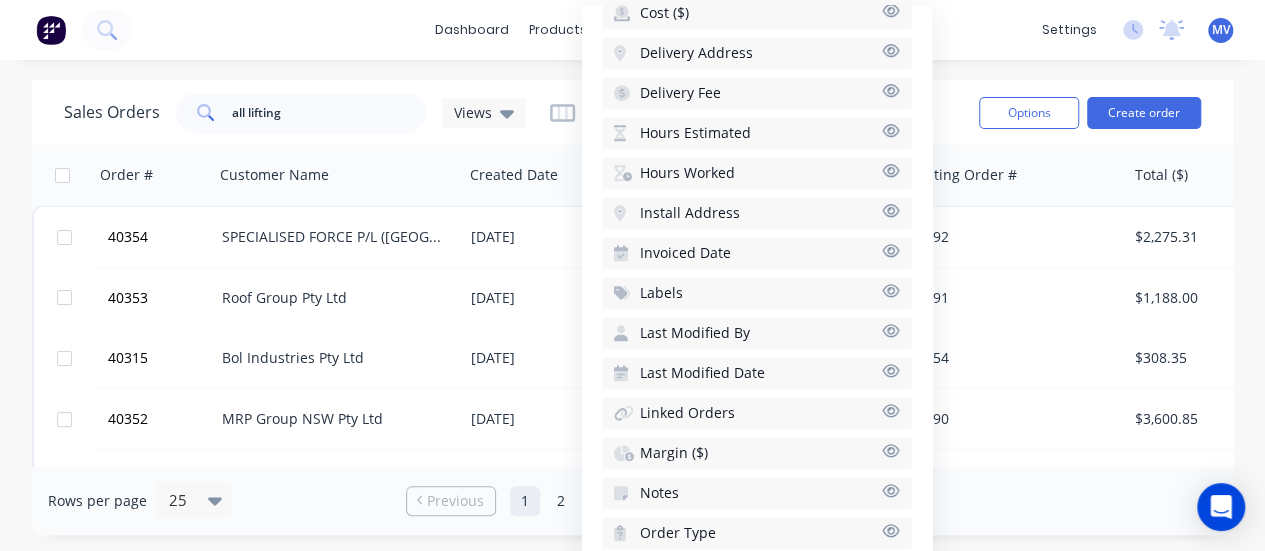 scroll, scrollTop: 658, scrollLeft: 0, axis: vertical 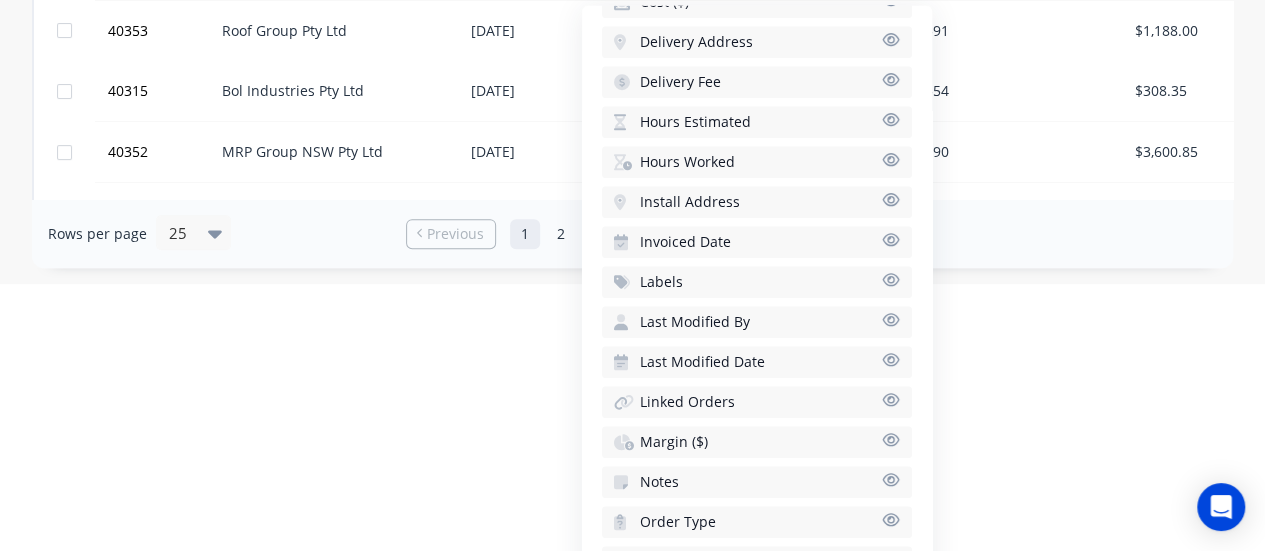 click on "Margin ($)" at bounding box center (674, 442) 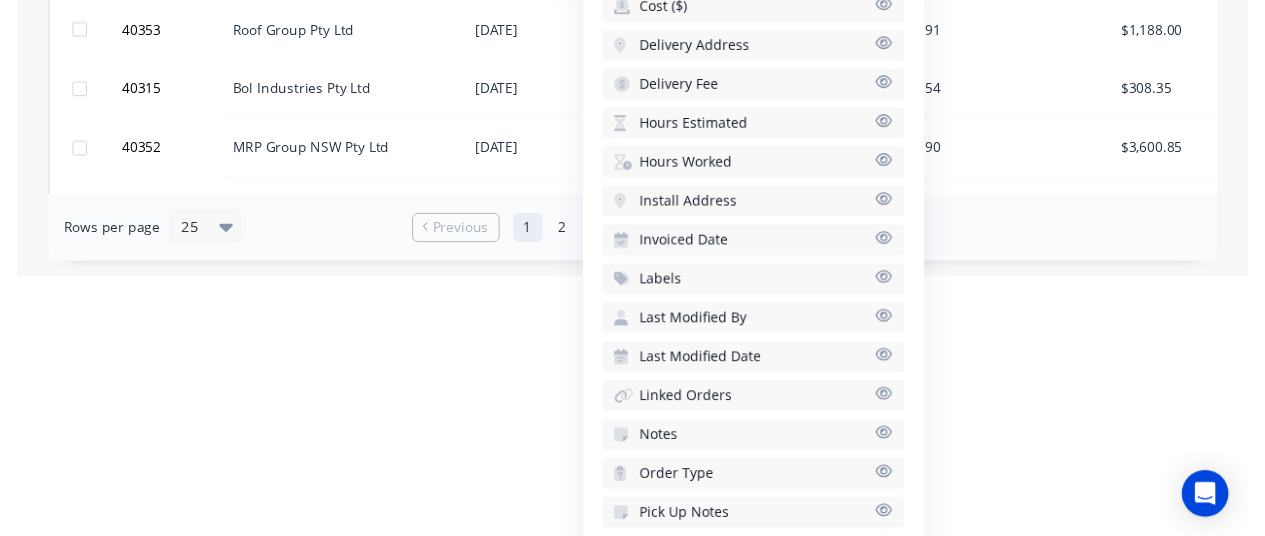 scroll, scrollTop: 0, scrollLeft: 0, axis: both 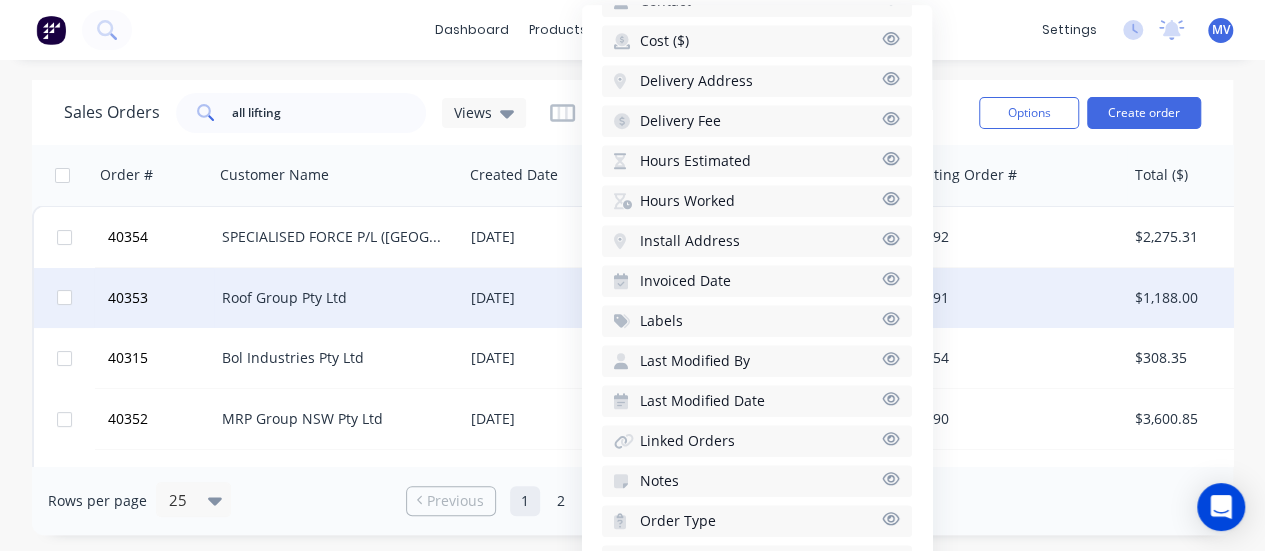 click on "Roof Group Pty Ltd" at bounding box center (333, 298) 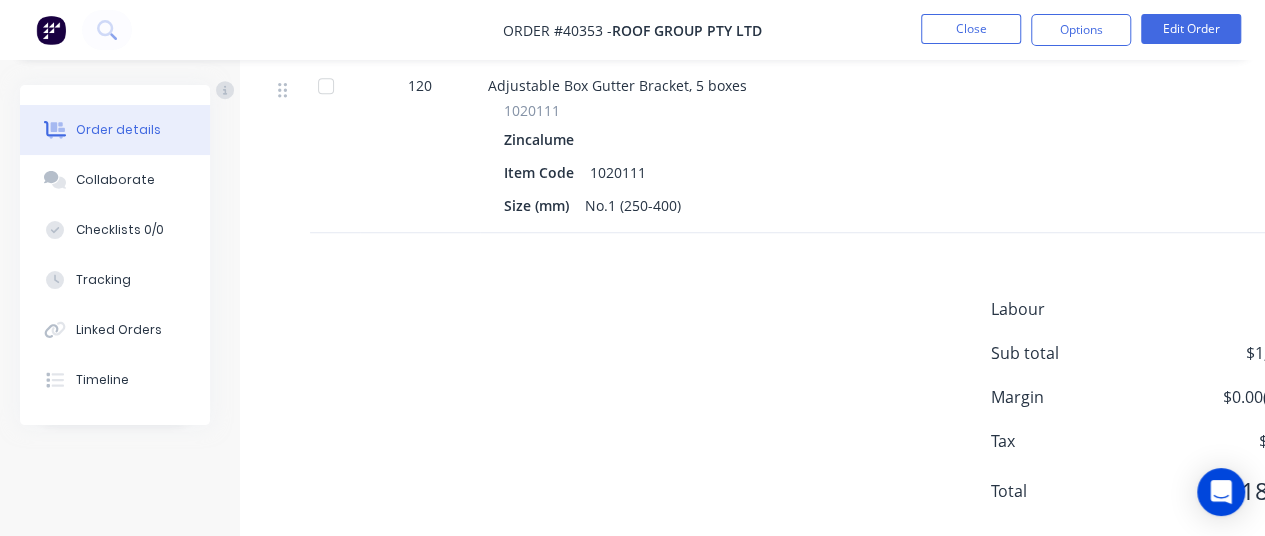 scroll, scrollTop: 669, scrollLeft: 0, axis: vertical 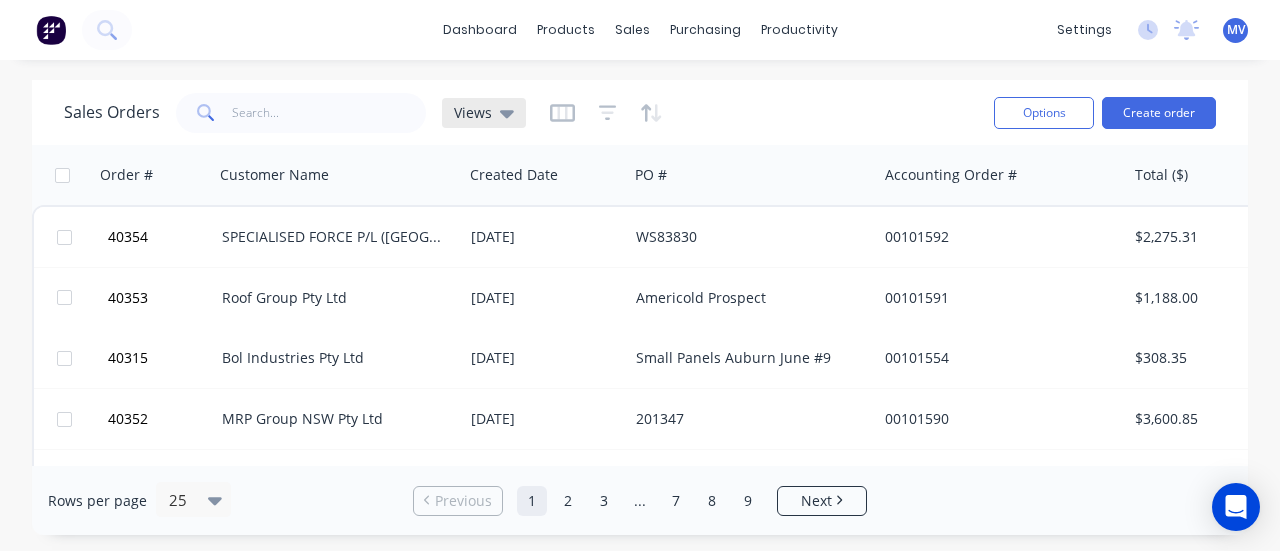 click 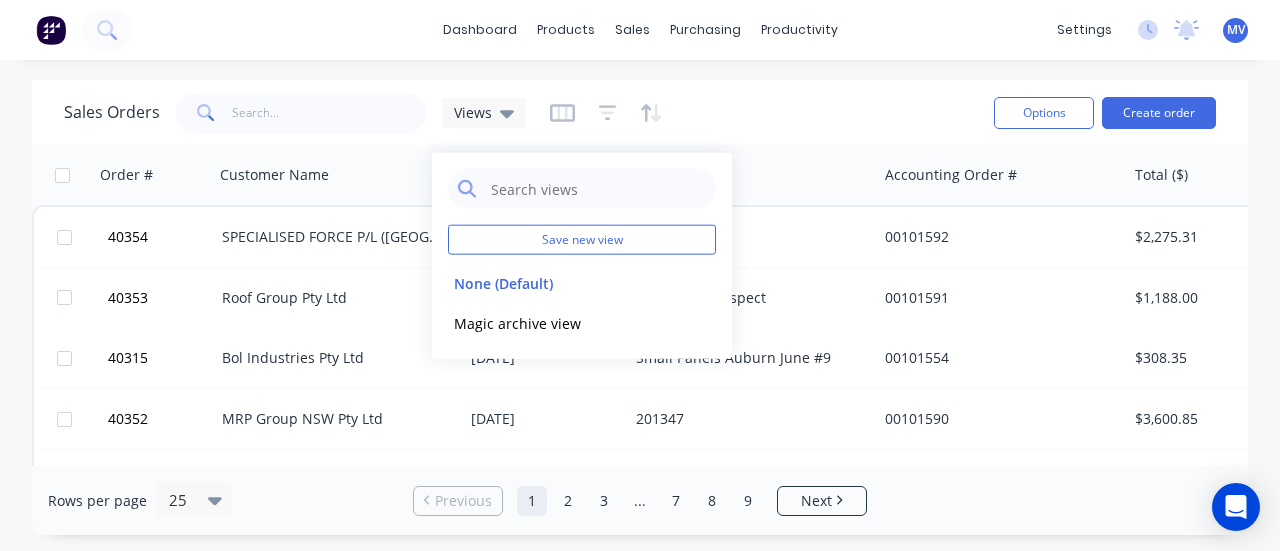 click on "Sales Orders Views" at bounding box center (521, 112) 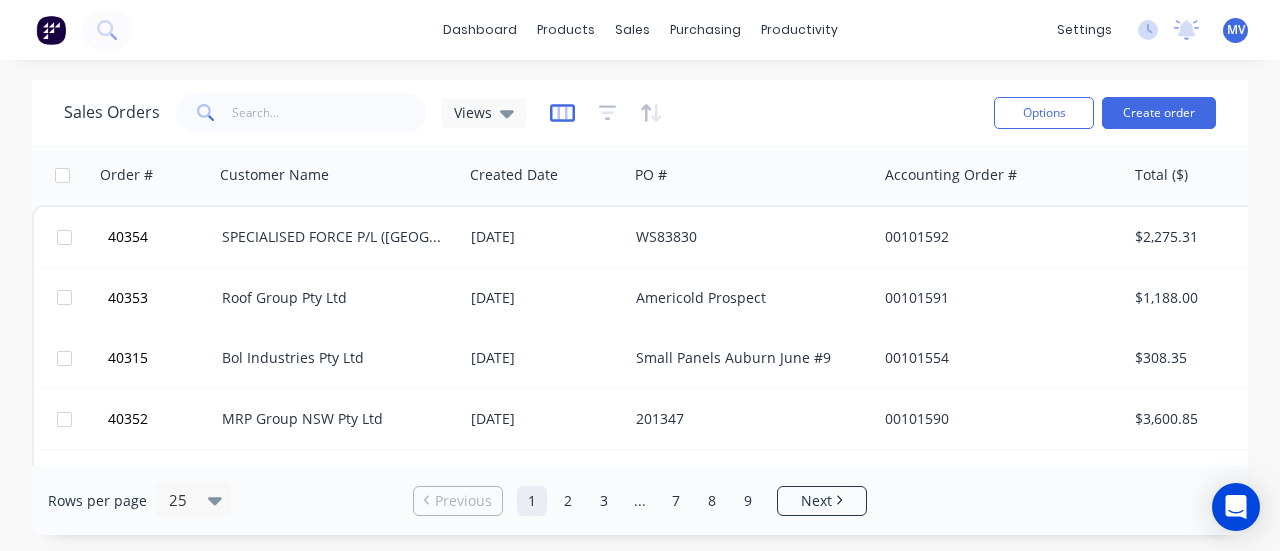 click 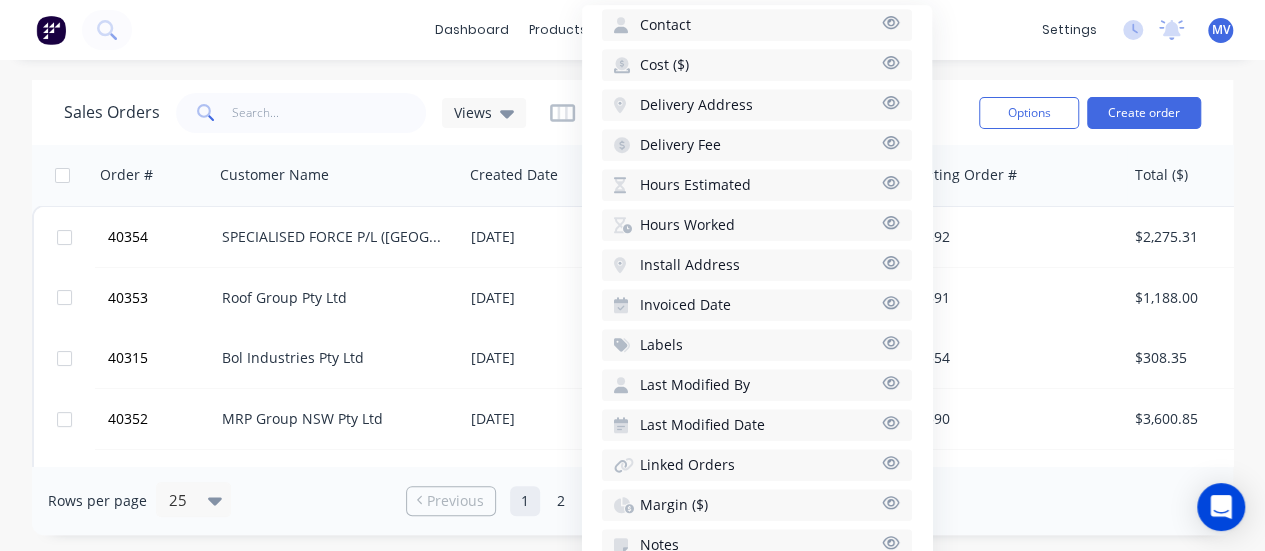 scroll, scrollTop: 658, scrollLeft: 0, axis: vertical 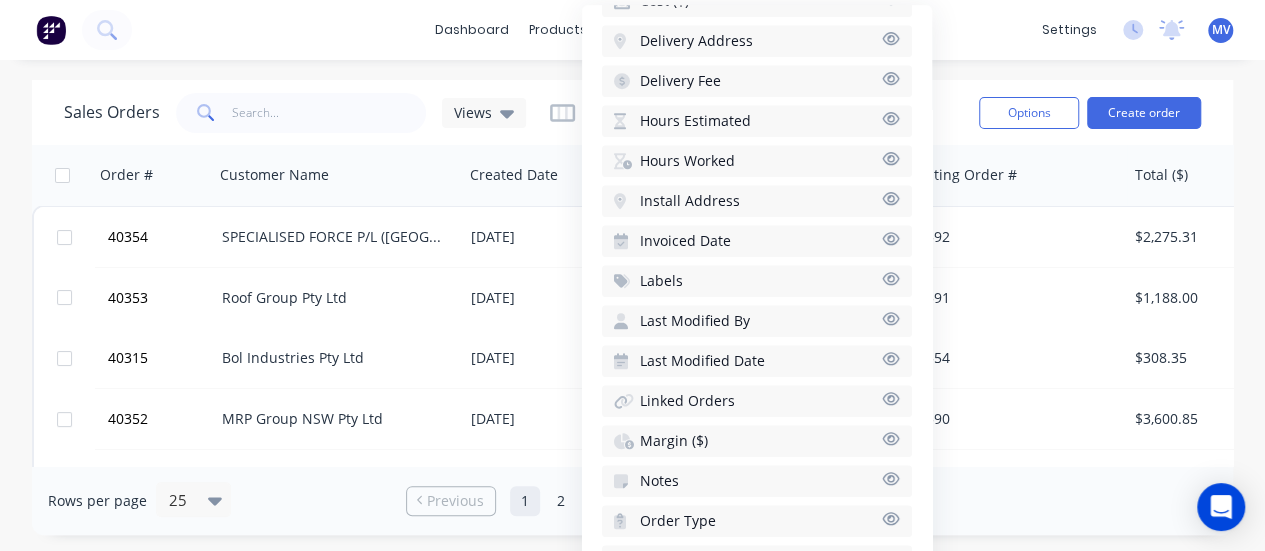 click on "Sales Orders Views Options     Create order" at bounding box center [632, 112] 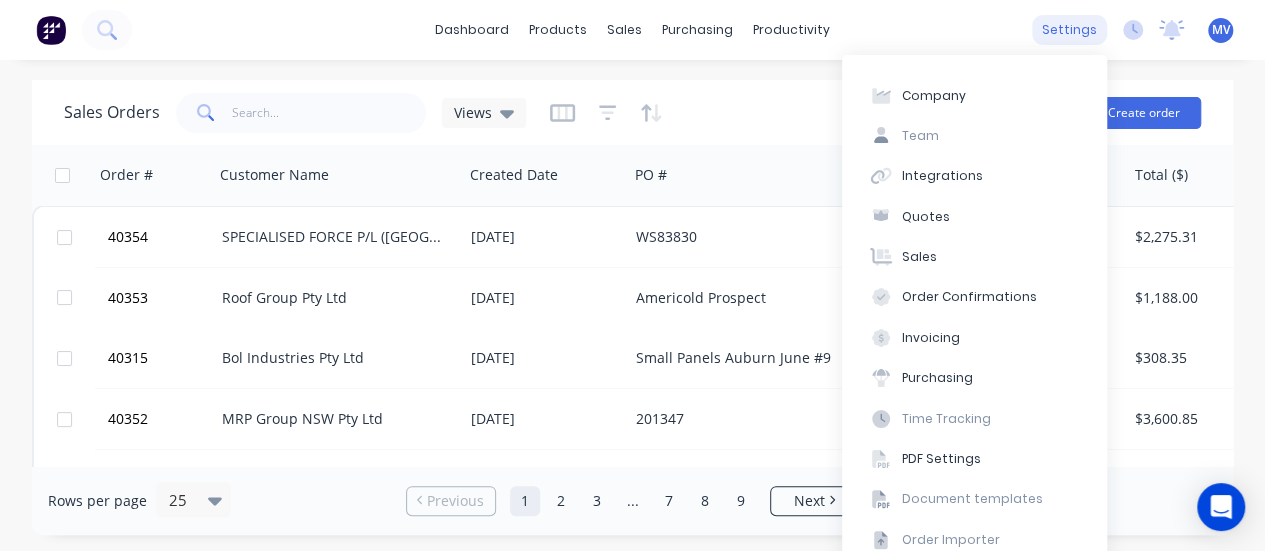 click on "settings" at bounding box center (1069, 30) 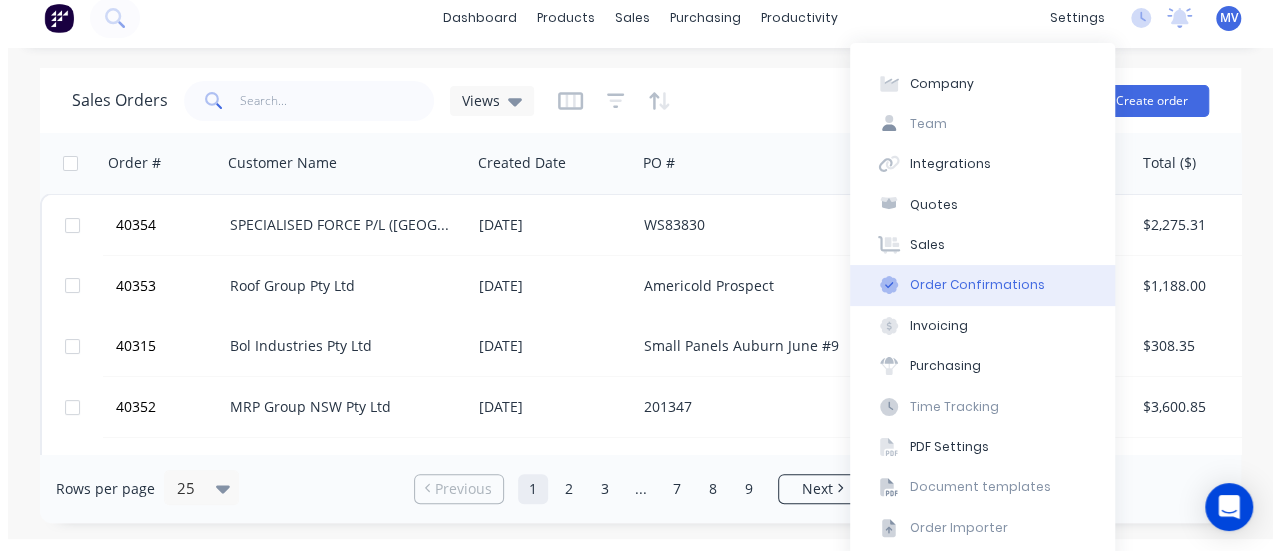 scroll, scrollTop: 0, scrollLeft: 0, axis: both 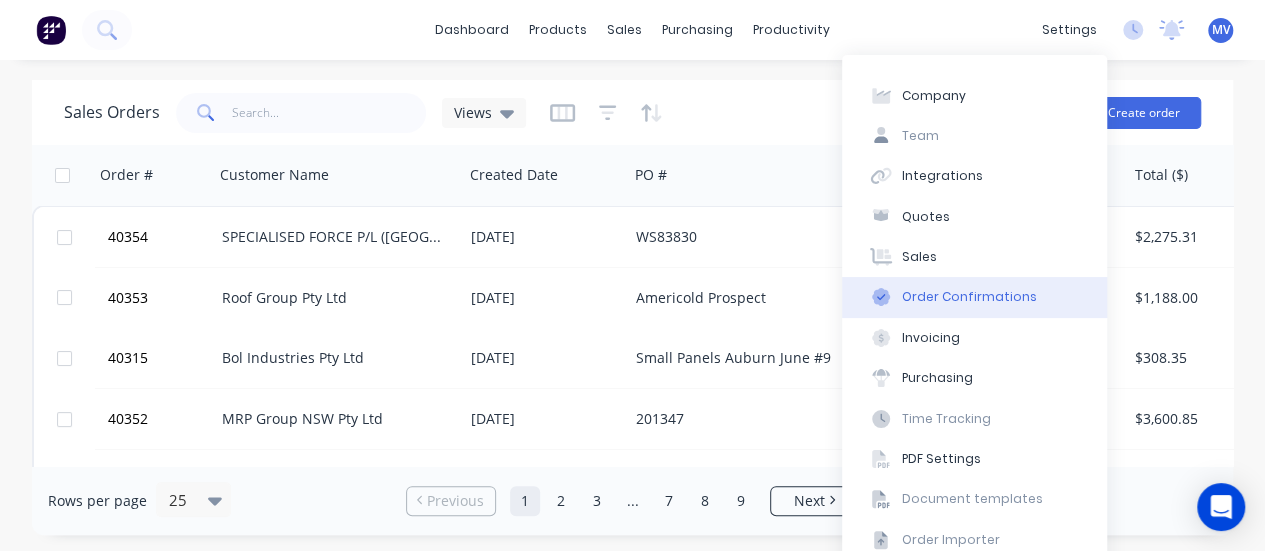 click on "Sales" at bounding box center [974, 257] 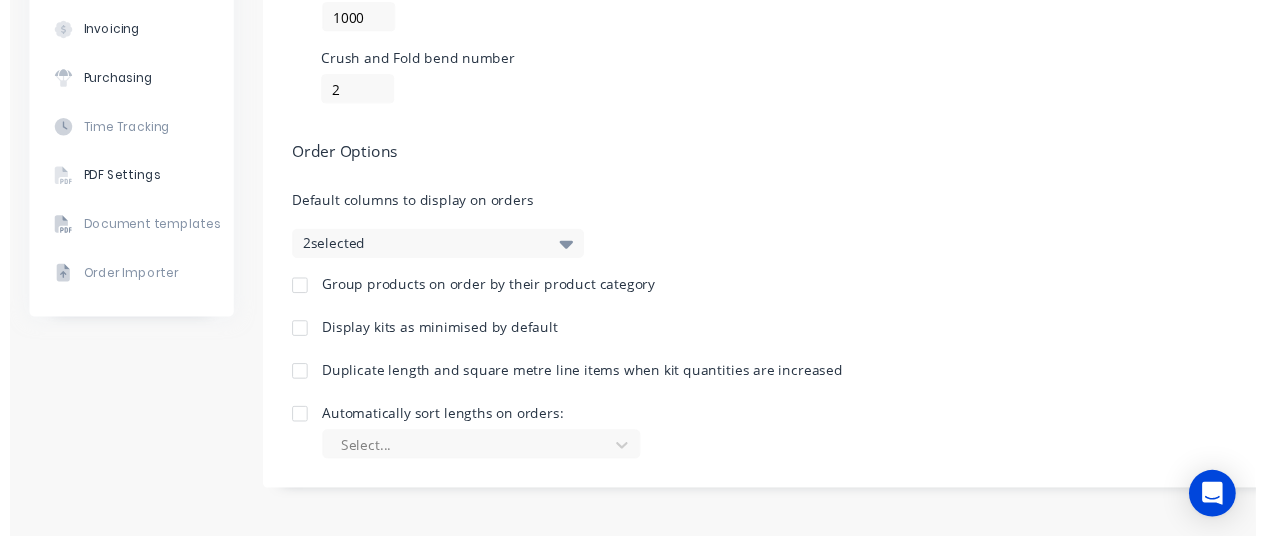 scroll, scrollTop: 0, scrollLeft: 0, axis: both 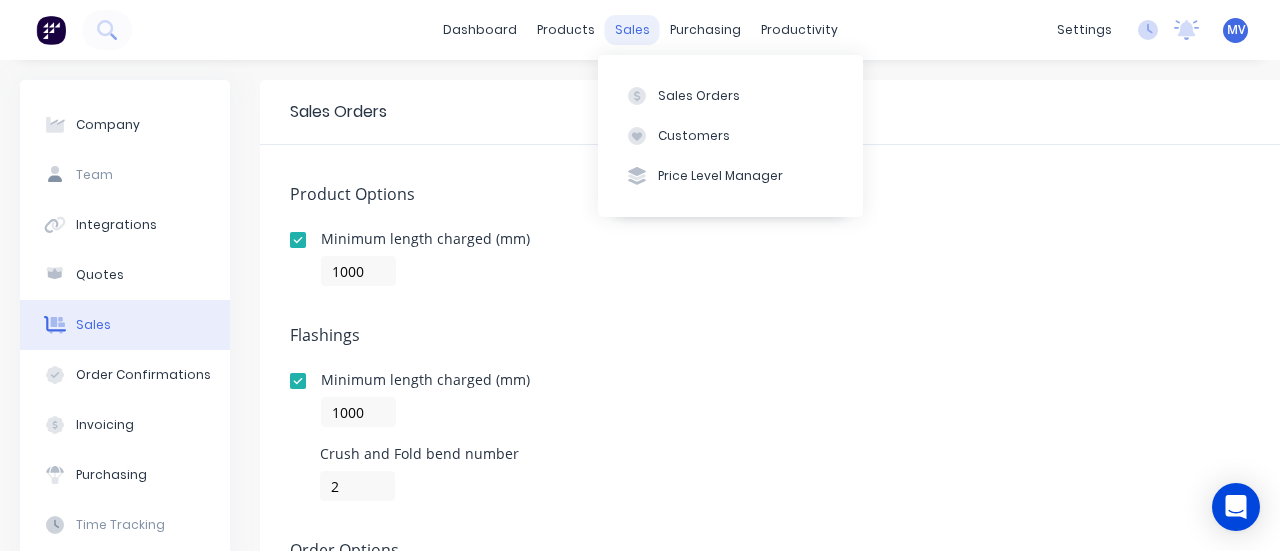 click on "sales" at bounding box center (632, 30) 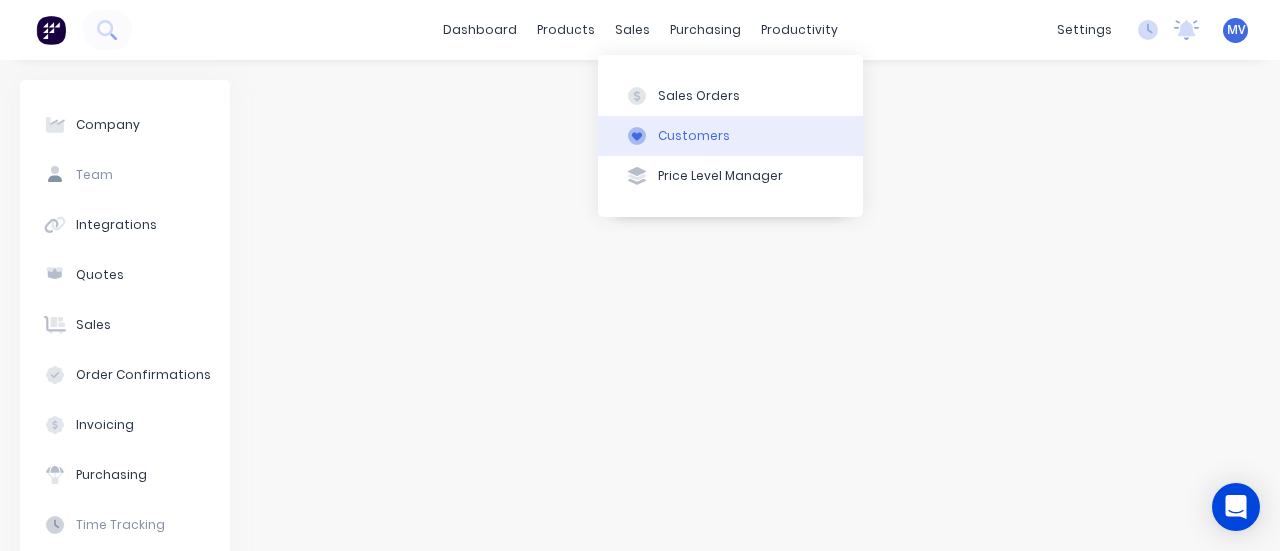 click on "Customers" at bounding box center (694, 136) 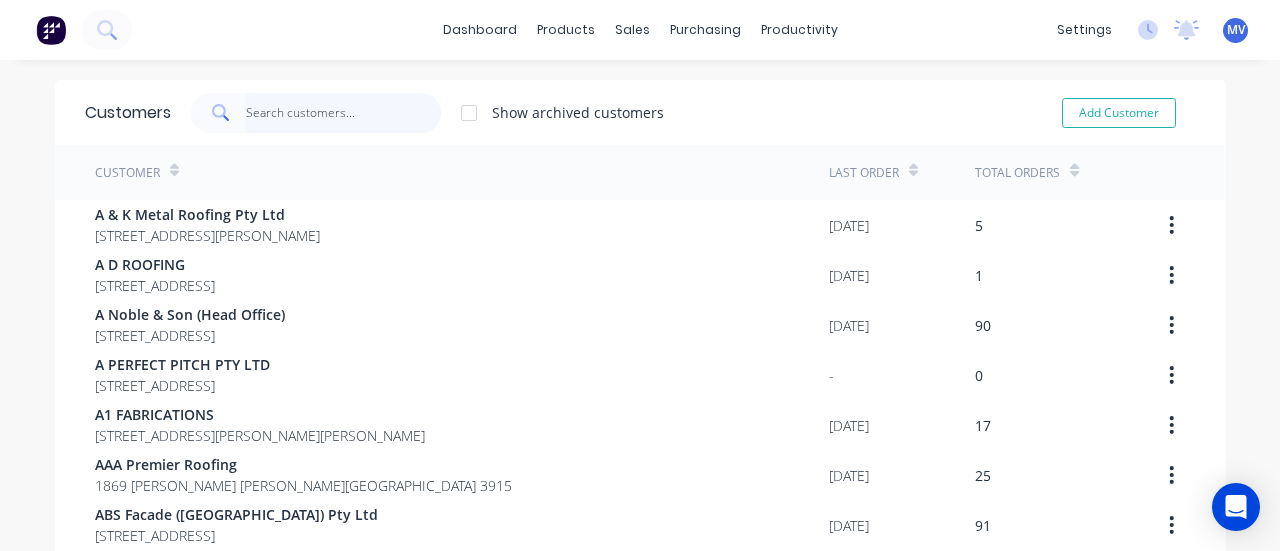 click at bounding box center (343, 113) 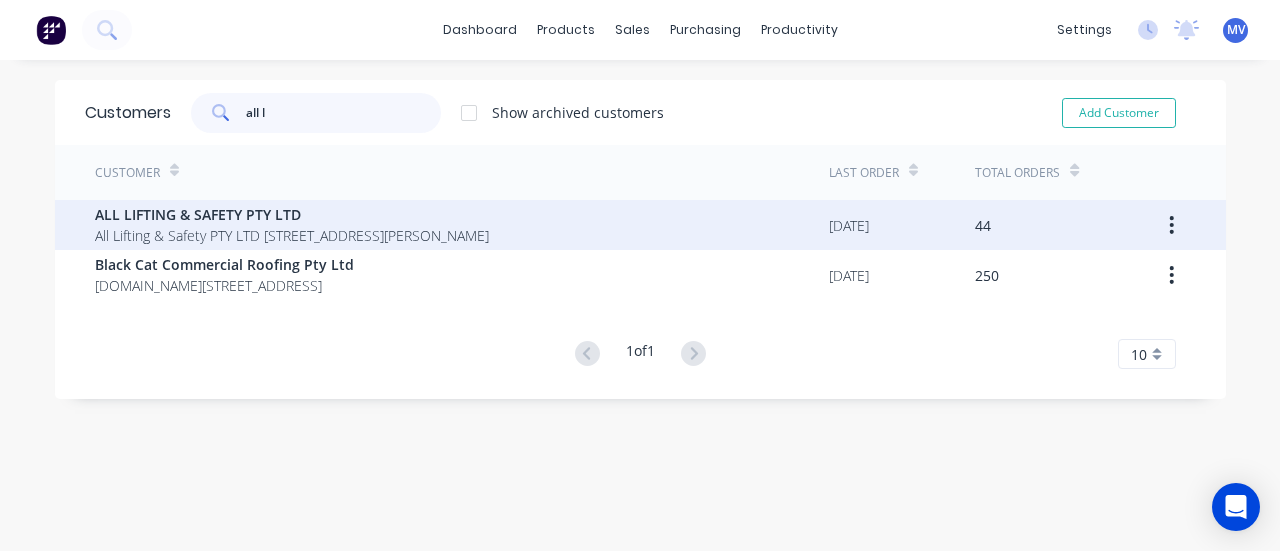 type on "all l" 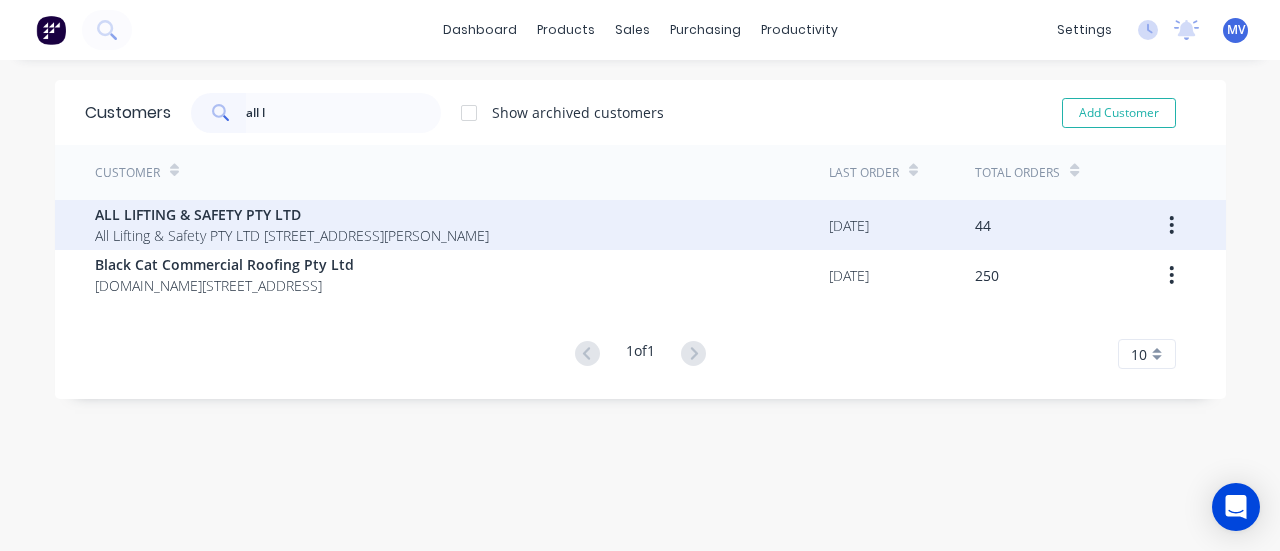 click on "All Lifting & Safety PTY LTD 1952 HUME HWY CAMPBELLFIELD Victoria Australia 3061" at bounding box center (292, 235) 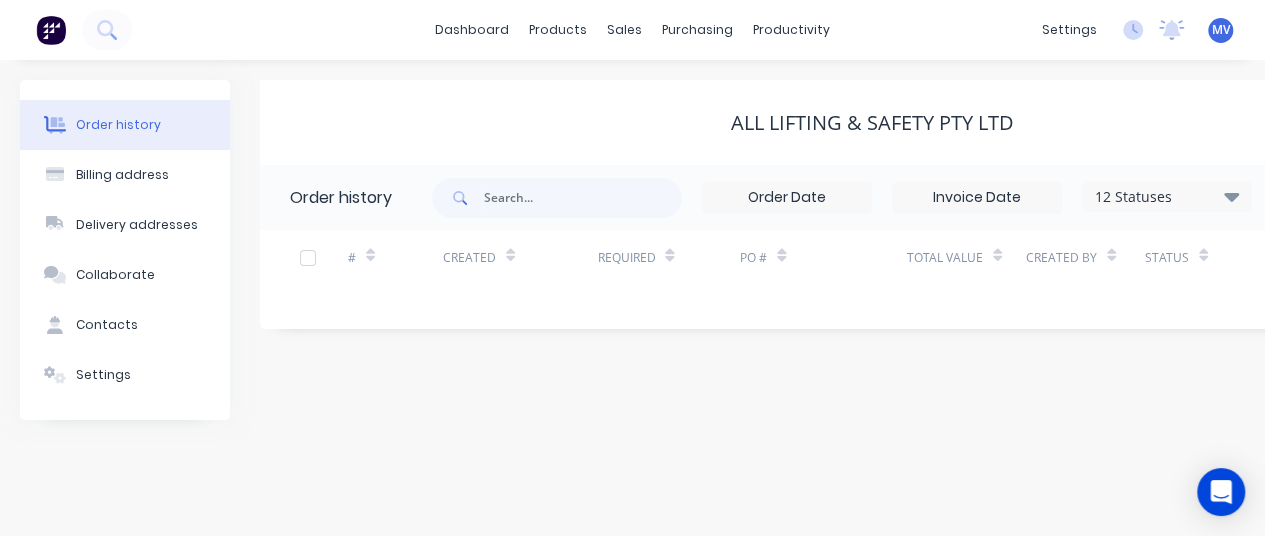 click 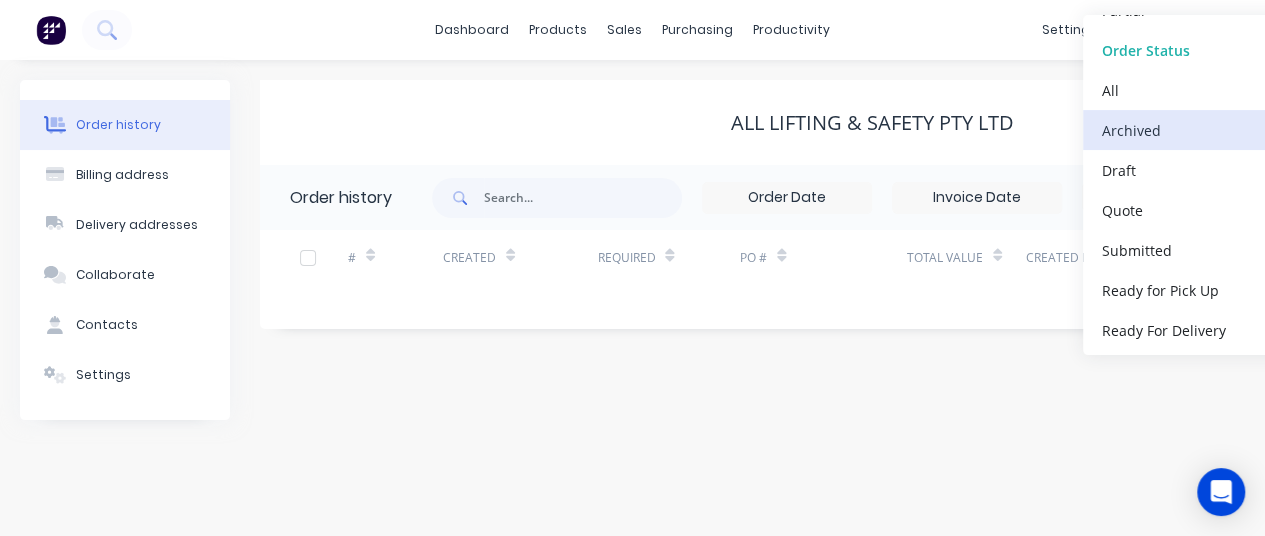 scroll, scrollTop: 100, scrollLeft: 0, axis: vertical 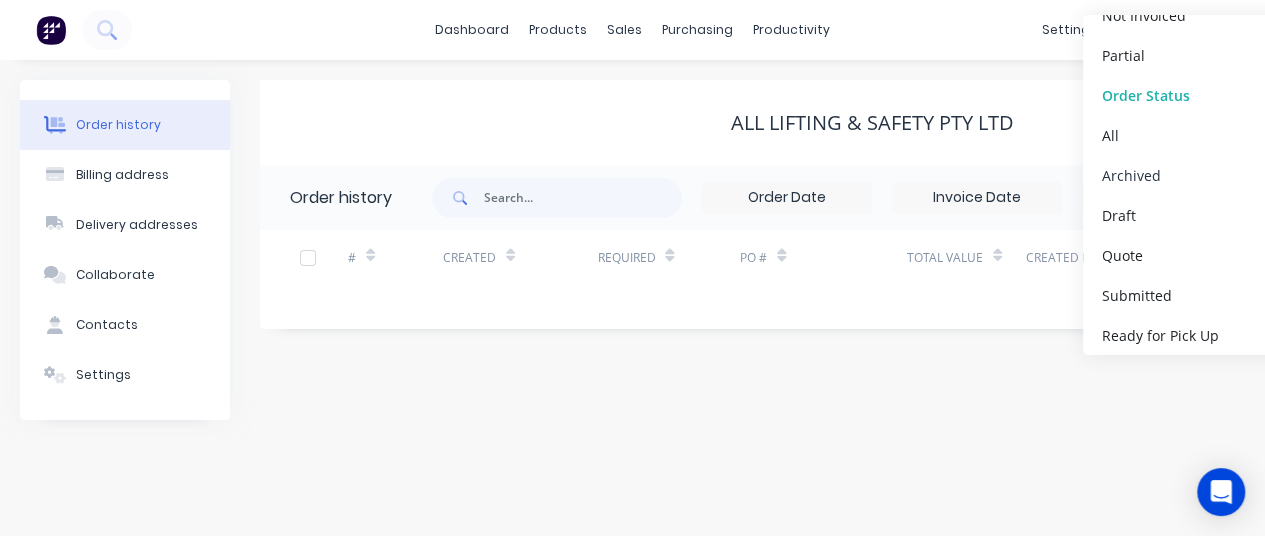 click on "Archived" at bounding box center (1131, 174) 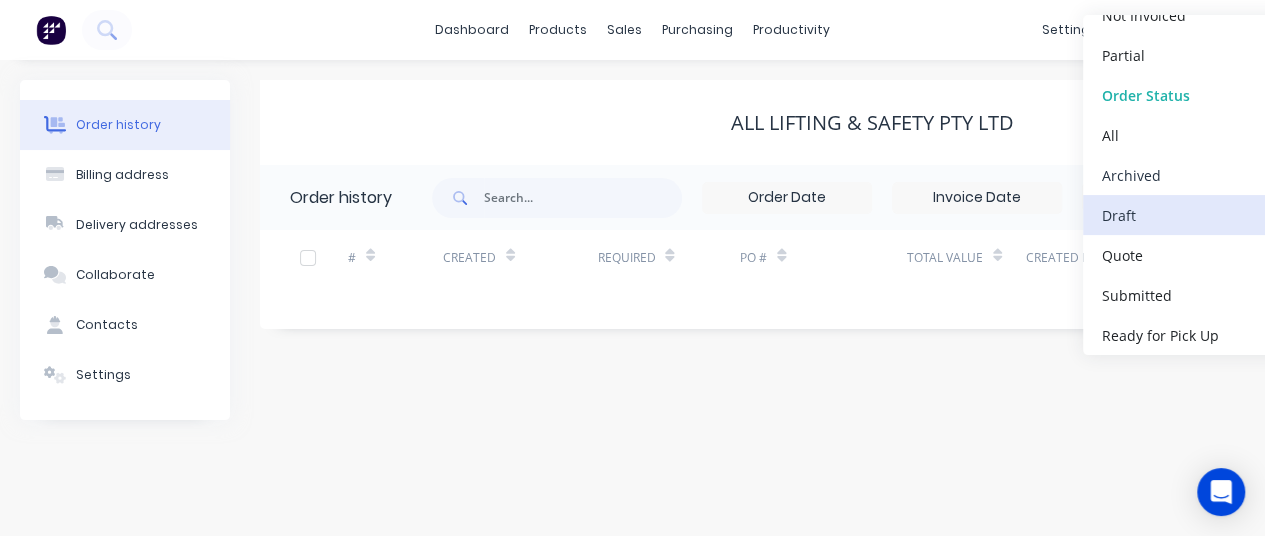 scroll, scrollTop: 200, scrollLeft: 0, axis: vertical 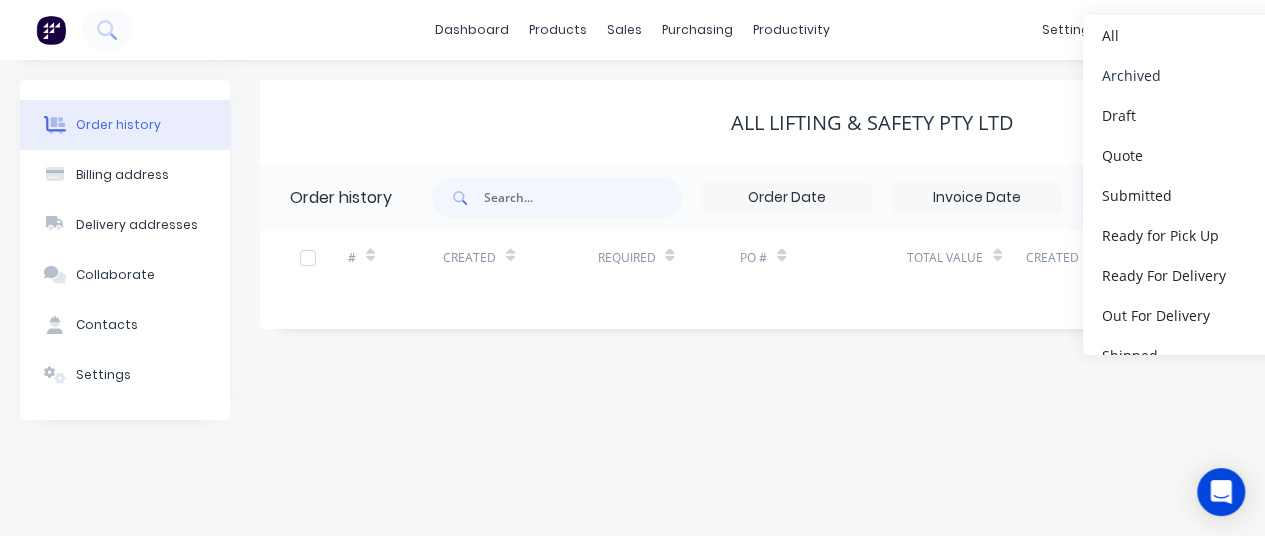 click on "Archived" at bounding box center [1131, 74] 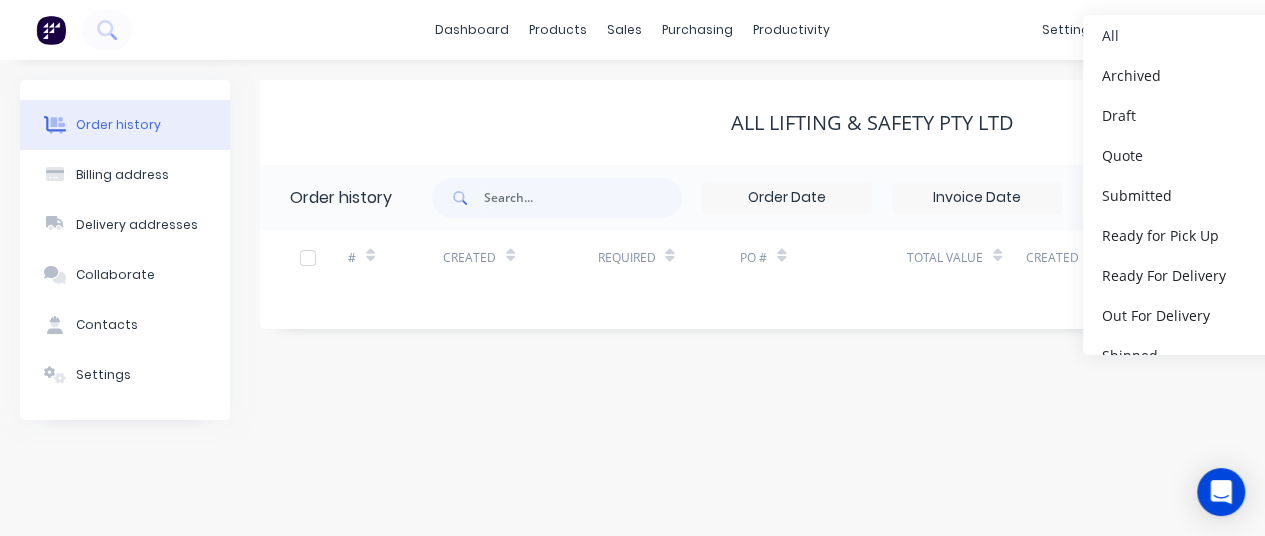 click on "All" at bounding box center [1110, 34] 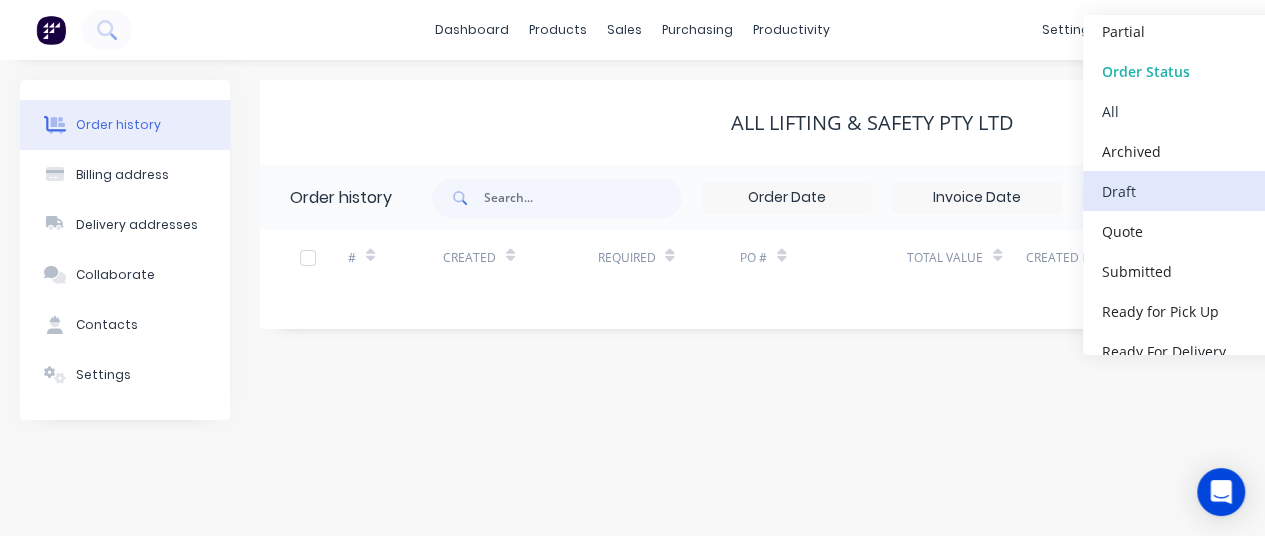 scroll, scrollTop: 0, scrollLeft: 0, axis: both 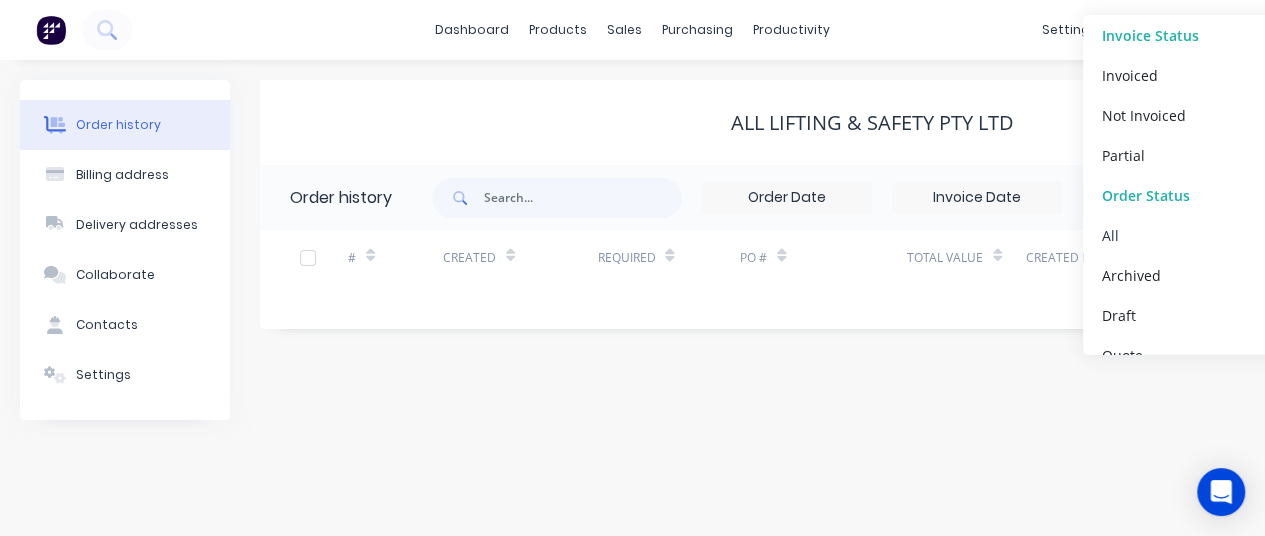 click on "All" at bounding box center (1208, 235) 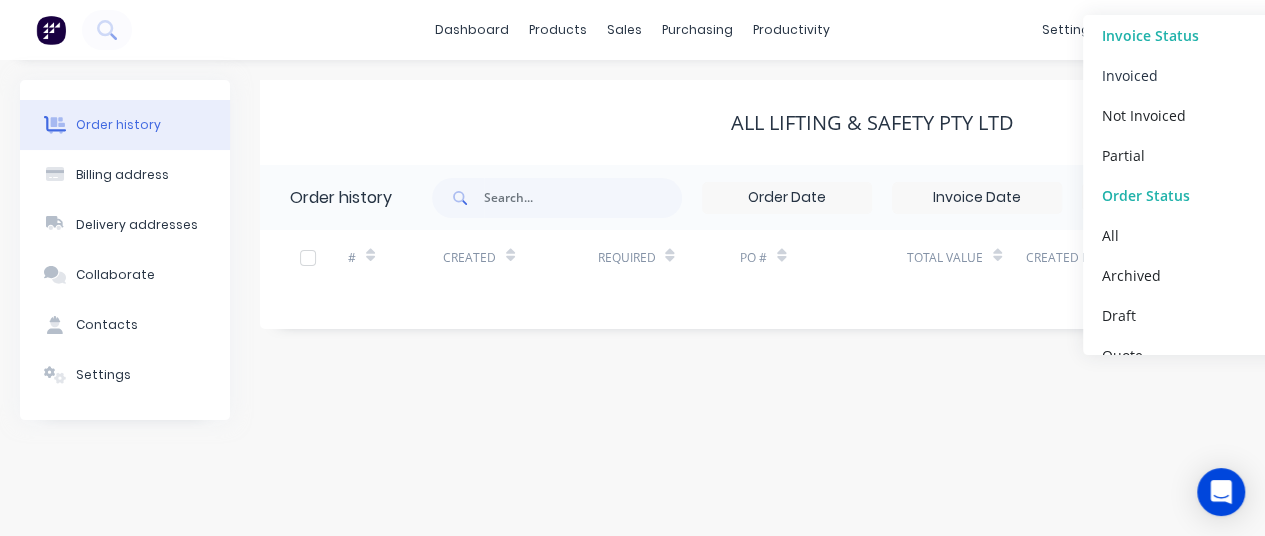 click on "Invoiced" at bounding box center [1130, 74] 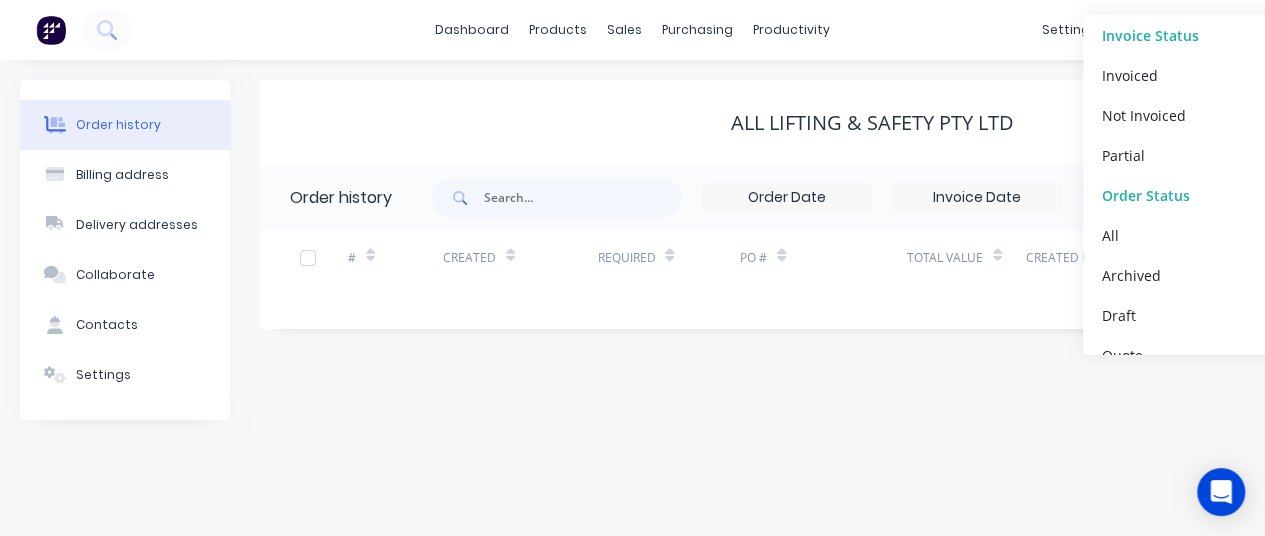 click on "ALL LIFTING & SAFETY PTY LTD   Order history 12 Statuses Invoice Status Invoiced Not Invoiced Partial Order Status All Archived Draft Quote Submitted Ready for Pick Up  Ready For Delivery  Out For Delivery  Shipped Delivered Picked Up 12 Statuses Invoice Status Invoiced Not Invoiced Partial Order Status All Archived Draft Quote Submitted Ready for Pick Up  Ready For Delivery  Out For Delivery  Shipped Delivered Picked Up Change order status Submitted Ready for Pick Up  Ready For Delivery  Out For Delivery  Shipped Delivered Picked Up Create Order   #   Created   Required   PO #   Total Value   Created By   Status   Invoiced" at bounding box center [872, 250] 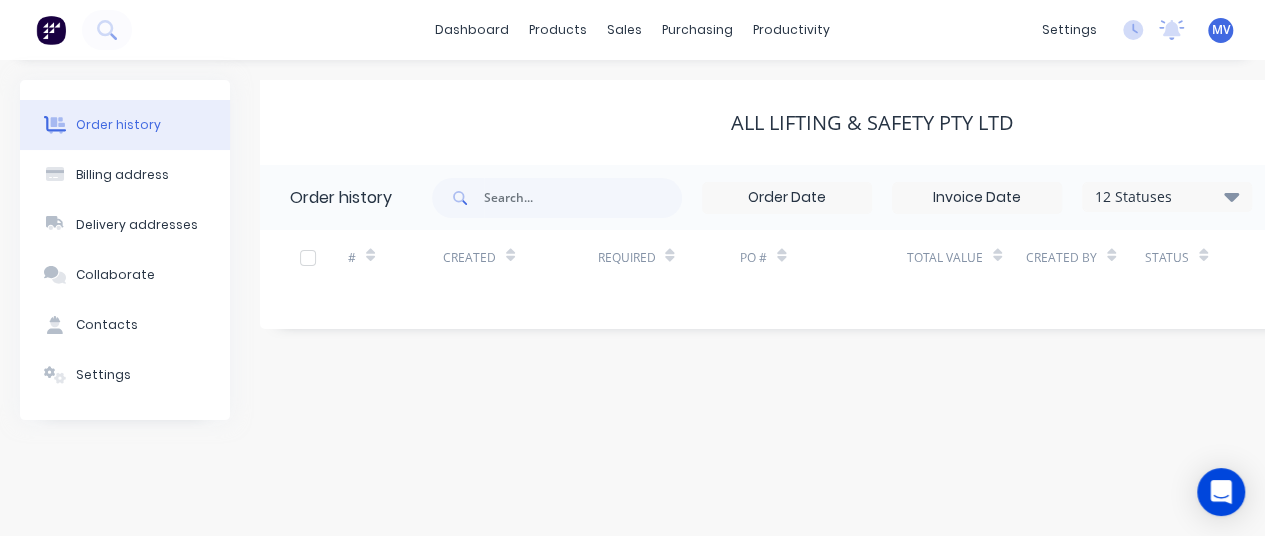 click on "12 Statuses" at bounding box center (1167, 197) 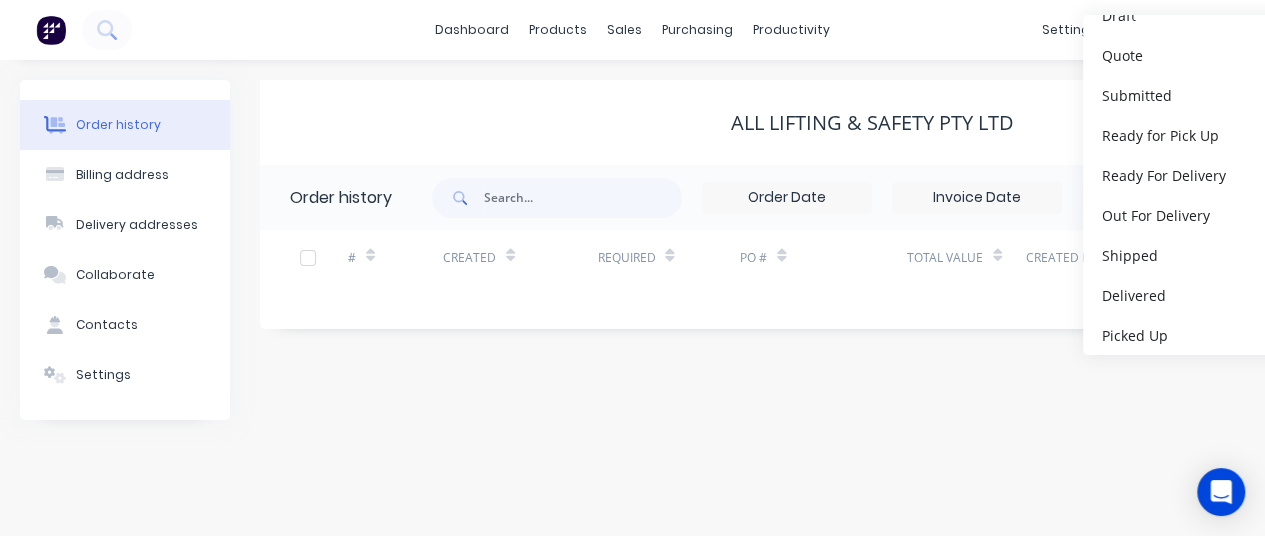 scroll, scrollTop: 0, scrollLeft: 0, axis: both 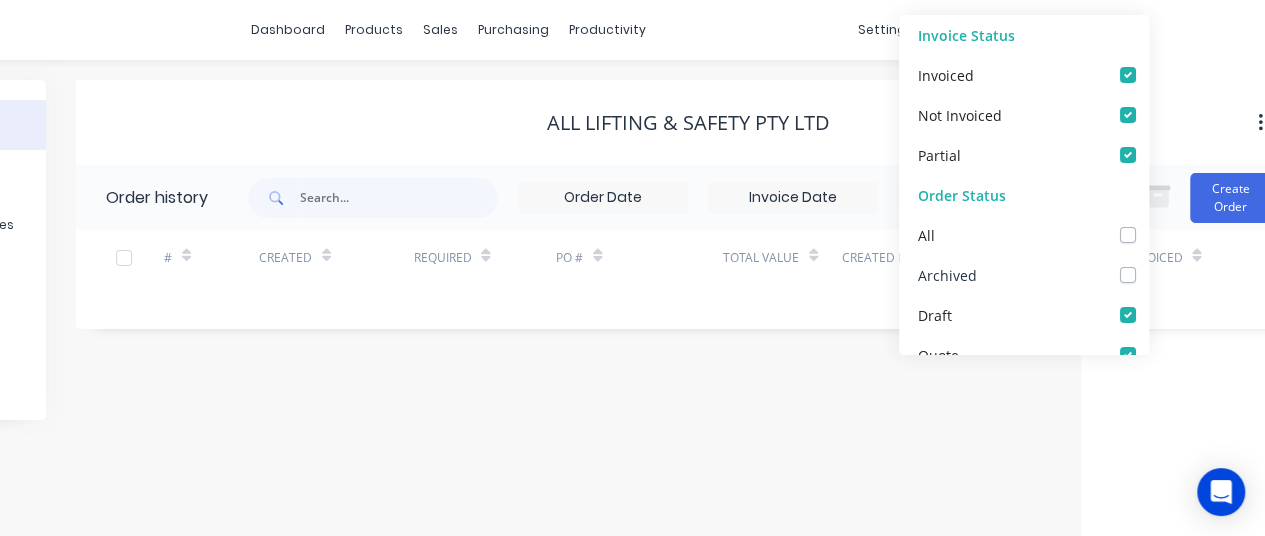 click at bounding box center (1148, 264) 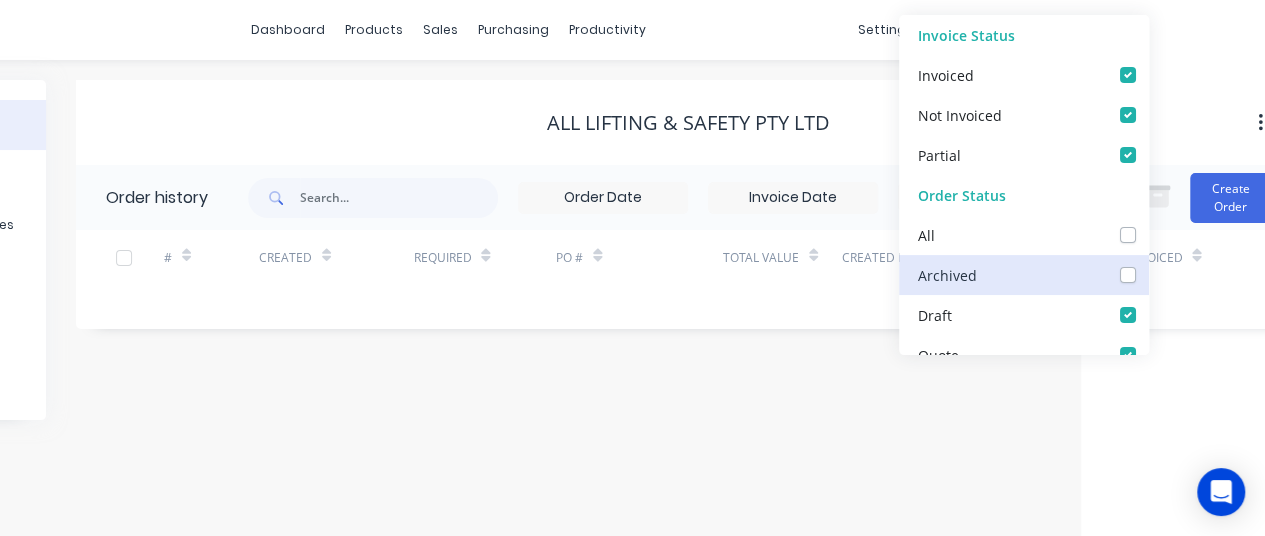 click at bounding box center (1156, 273) 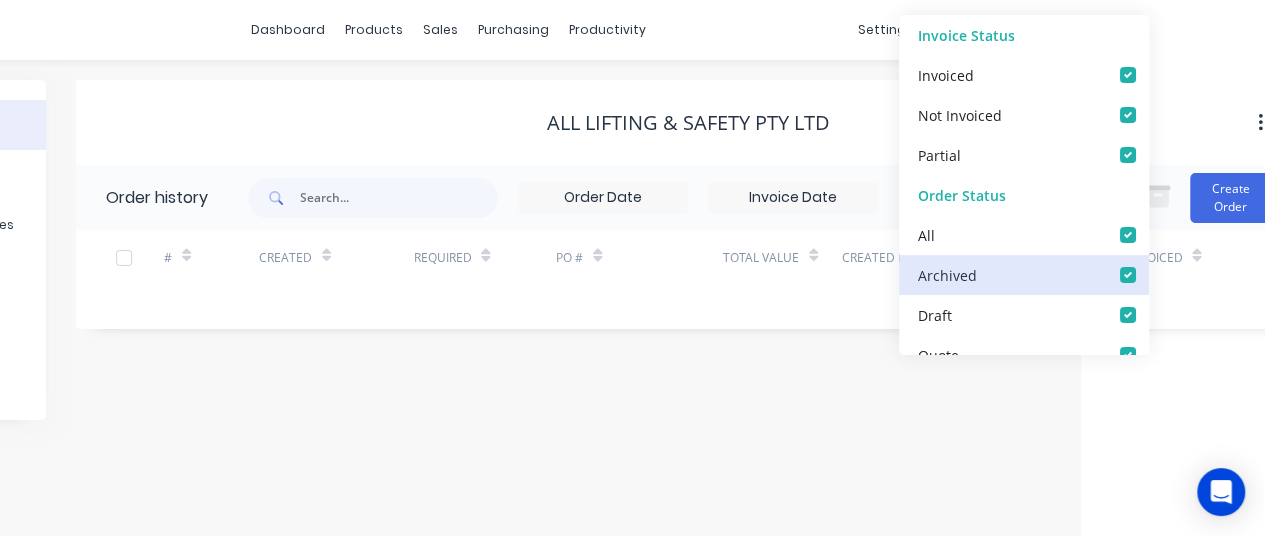 checkbox on "true" 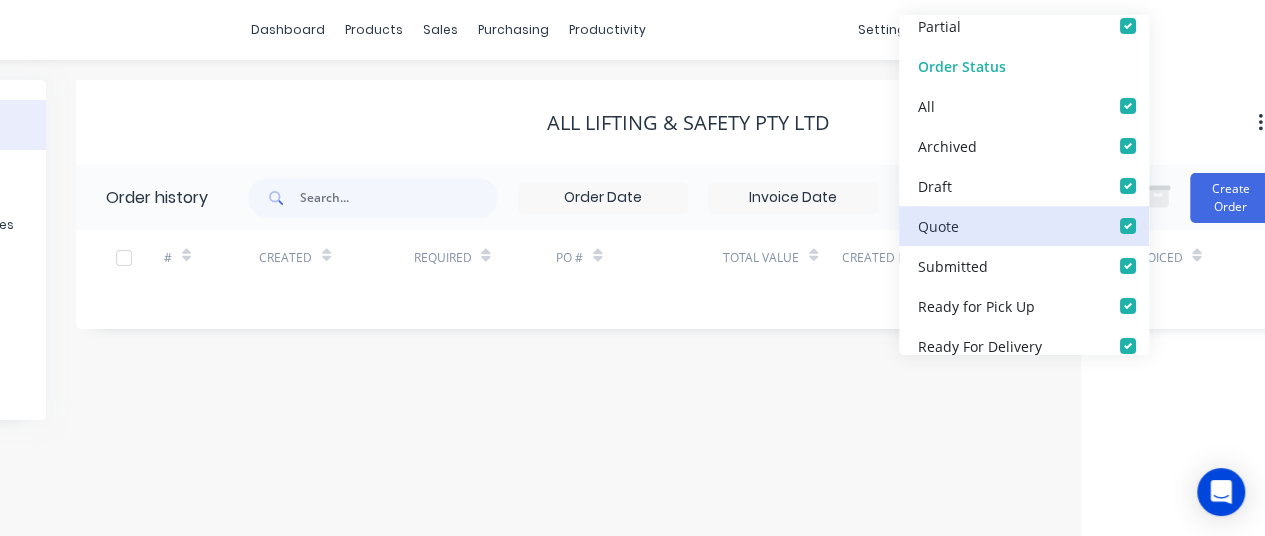 scroll, scrollTop: 300, scrollLeft: 0, axis: vertical 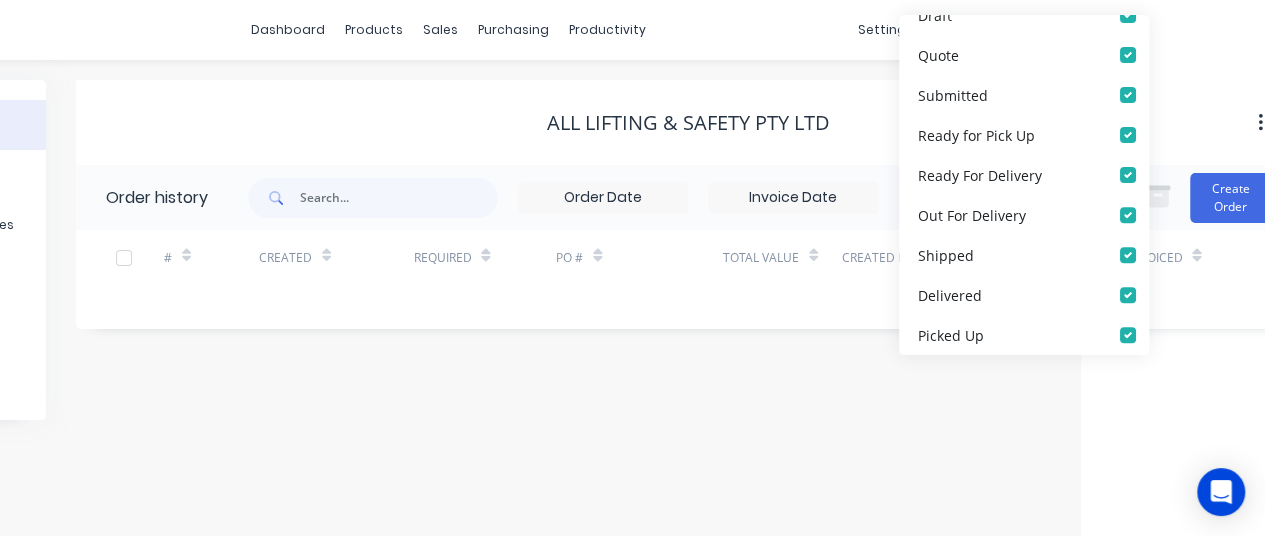 click on "ALL LIFTING & SAFETY PTY LTD   Order history 13 Statuses Invoice Status Invoiced Not Invoiced Partial Order Status All Archived Draft Quote Submitted Ready for Pick Up  Ready For Delivery  Out For Delivery  Shipped Delivered Picked Up 12 Statuses Invoice Status Invoiced Not Invoiced Partial Order Status All Archived Draft Quote Submitted Ready for Pick Up  Ready For Delivery  Out For Delivery  Shipped Delivered Picked Up Change order status Submitted Ready for Pick Up  Ready For Delivery  Out For Delivery  Shipped Delivered Picked Up Create Order   #   Created   Required   PO #   Total Value   Created By   Status   Invoiced" at bounding box center (688, 250) 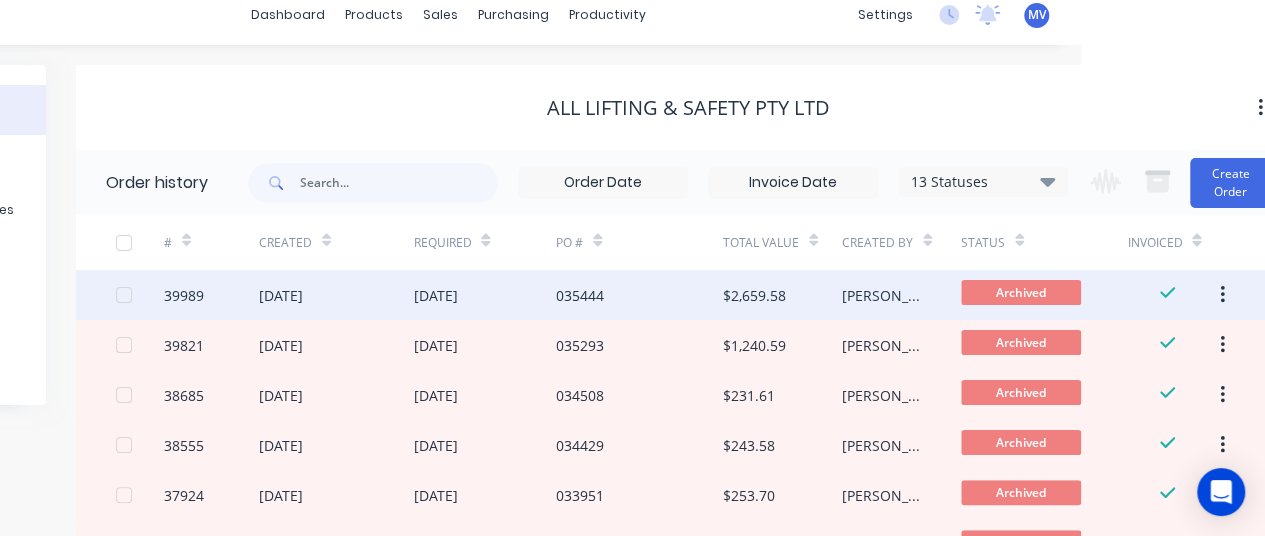 click on "16 Jun 2025" at bounding box center (435, 295) 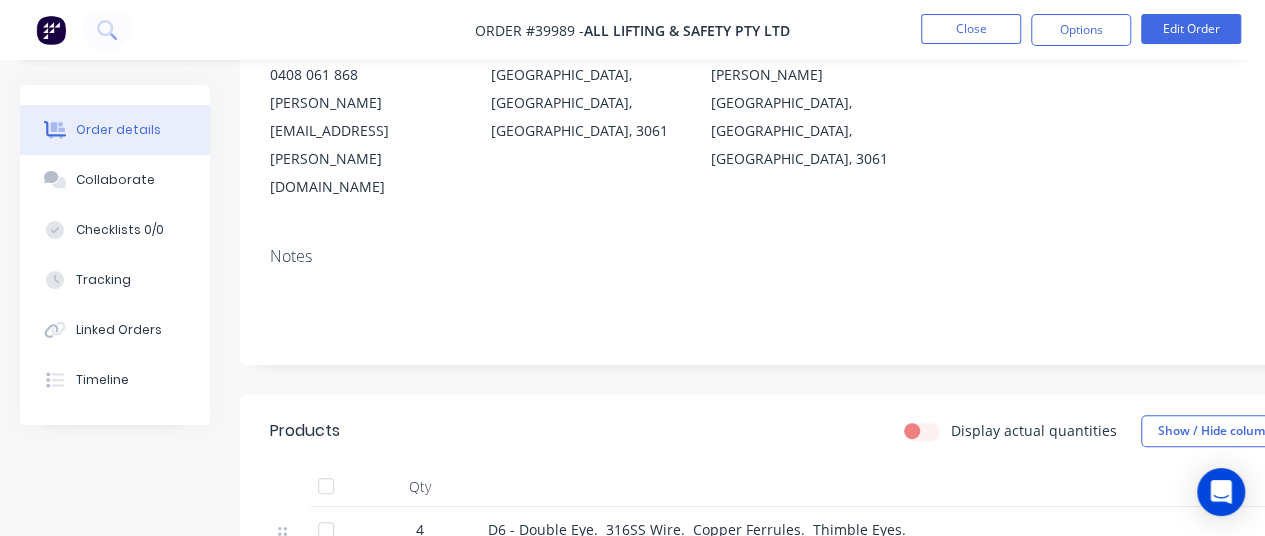scroll, scrollTop: 100, scrollLeft: 0, axis: vertical 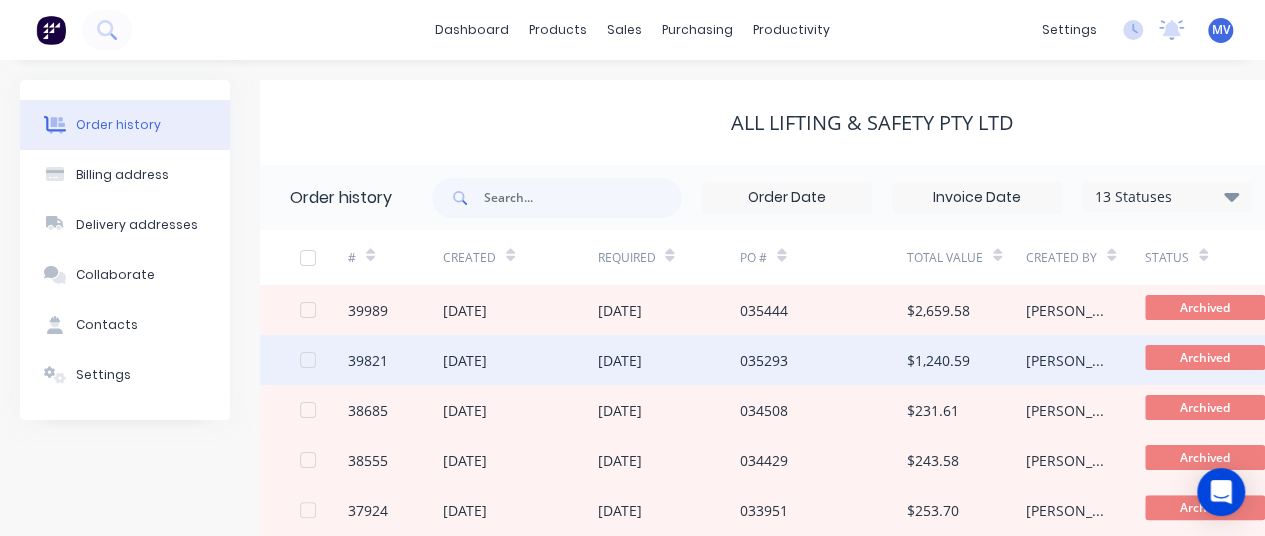 click on "02 Jun 2025" at bounding box center [465, 360] 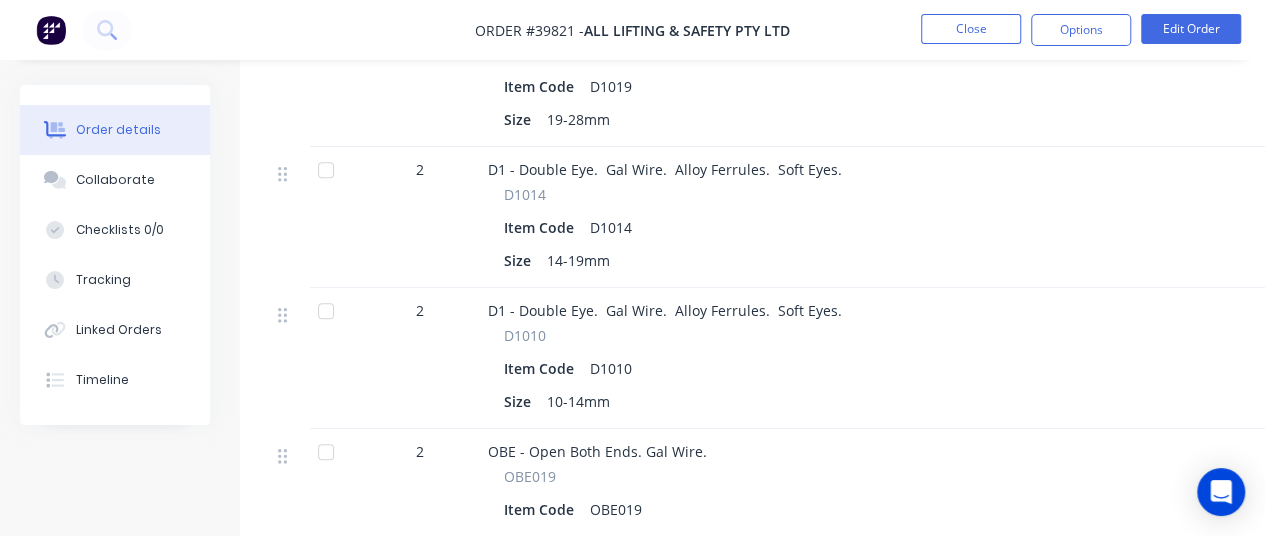 scroll, scrollTop: 800, scrollLeft: 0, axis: vertical 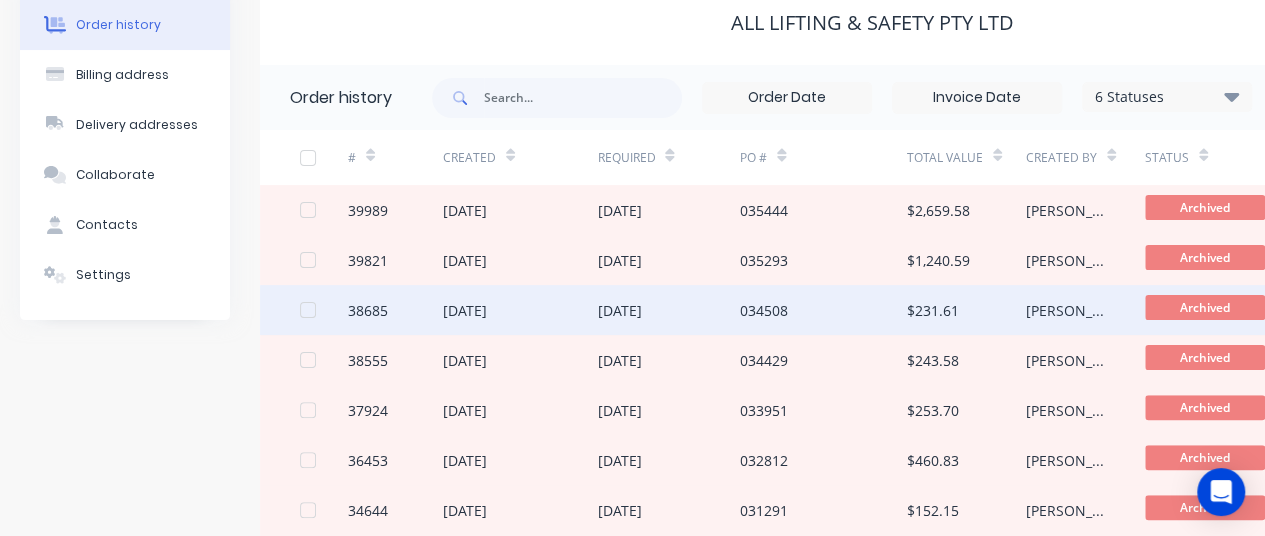 click on "27 Mar 2025" at bounding box center [465, 310] 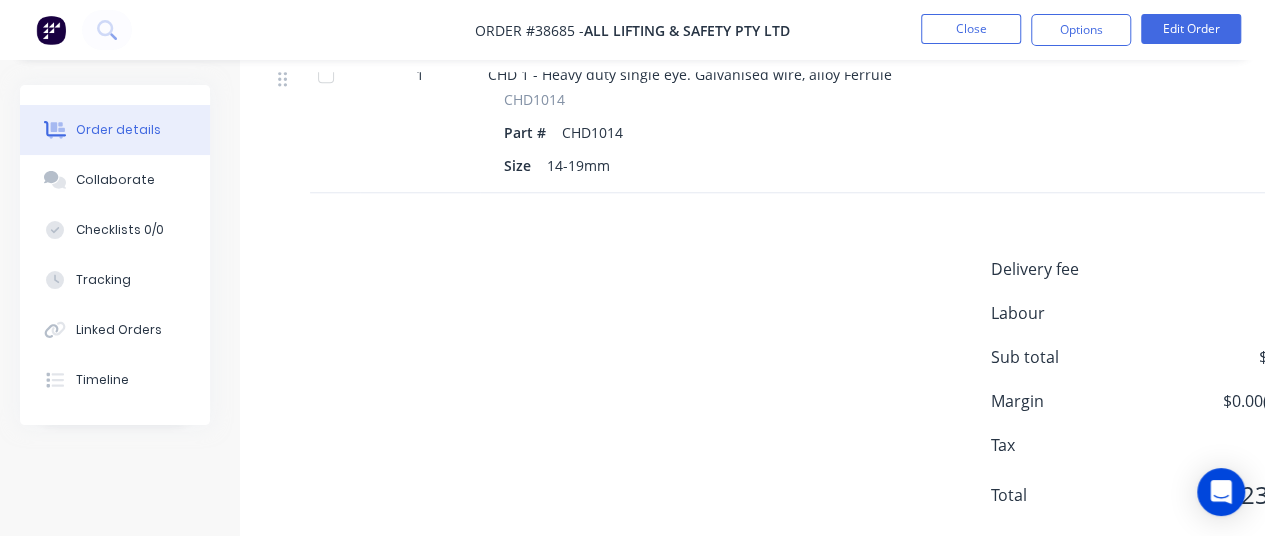 scroll, scrollTop: 253, scrollLeft: 0, axis: vertical 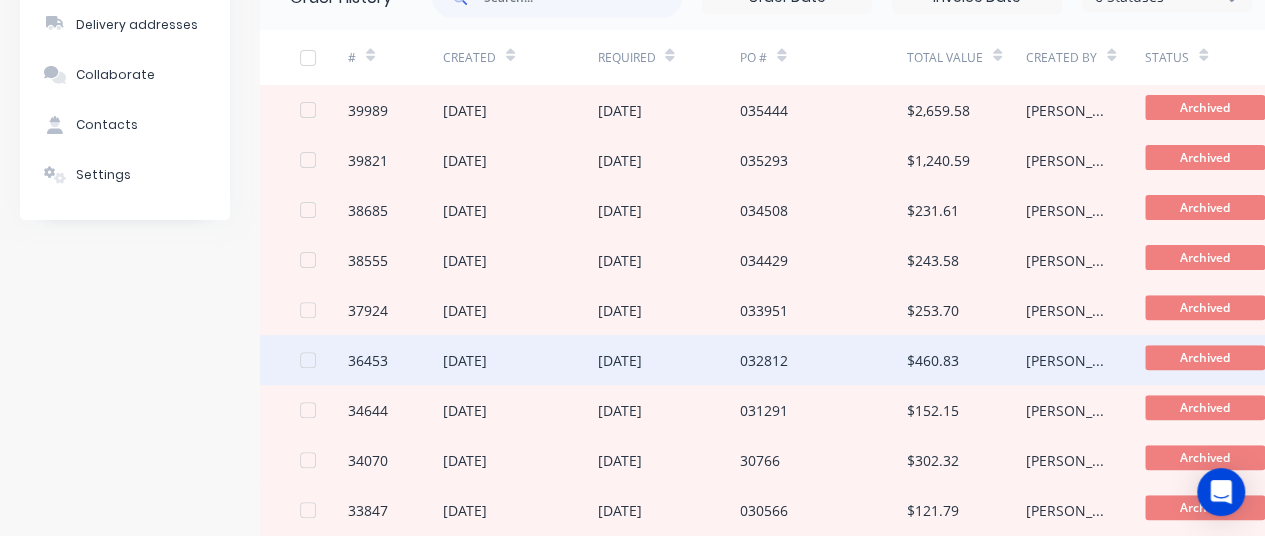click on "08 Nov 2024" at bounding box center (619, 360) 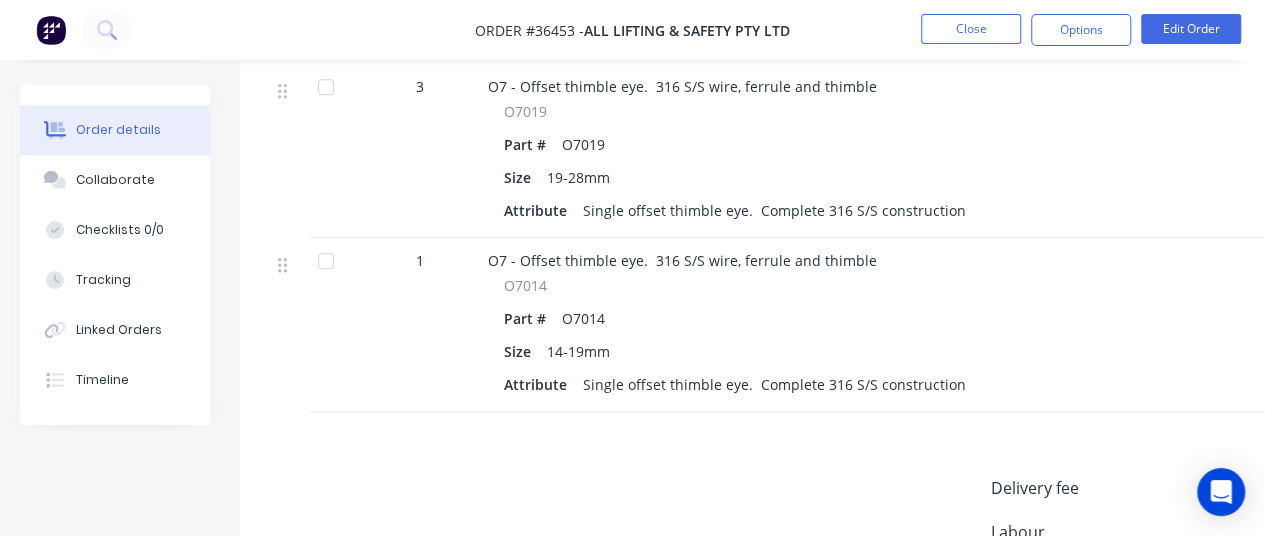 scroll, scrollTop: 300, scrollLeft: 0, axis: vertical 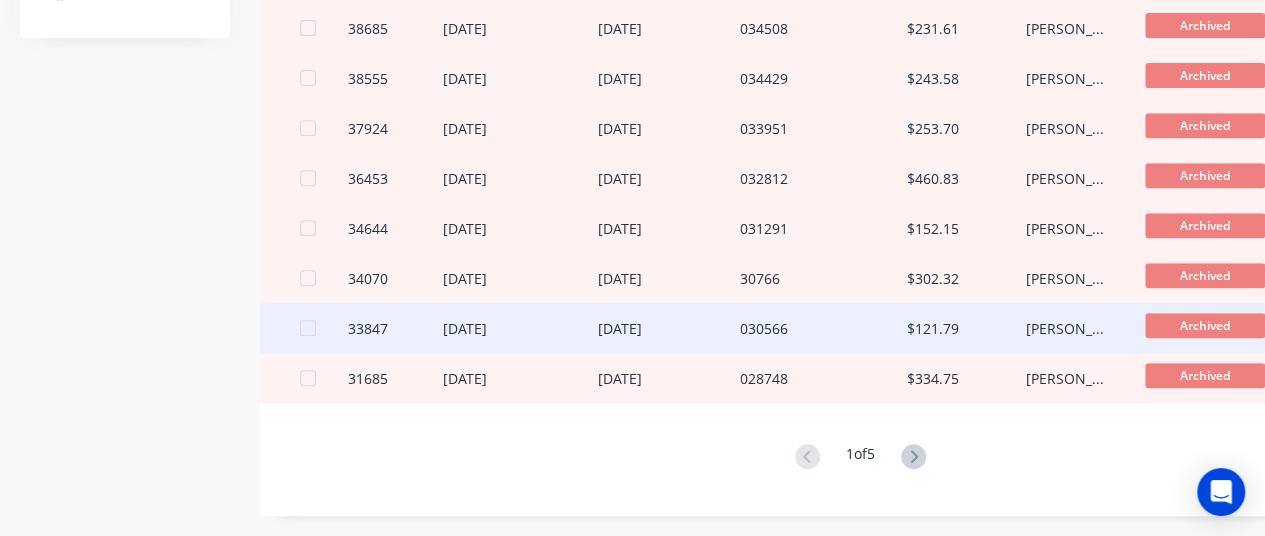 click on "17 Jun 2024" at bounding box center [619, 328] 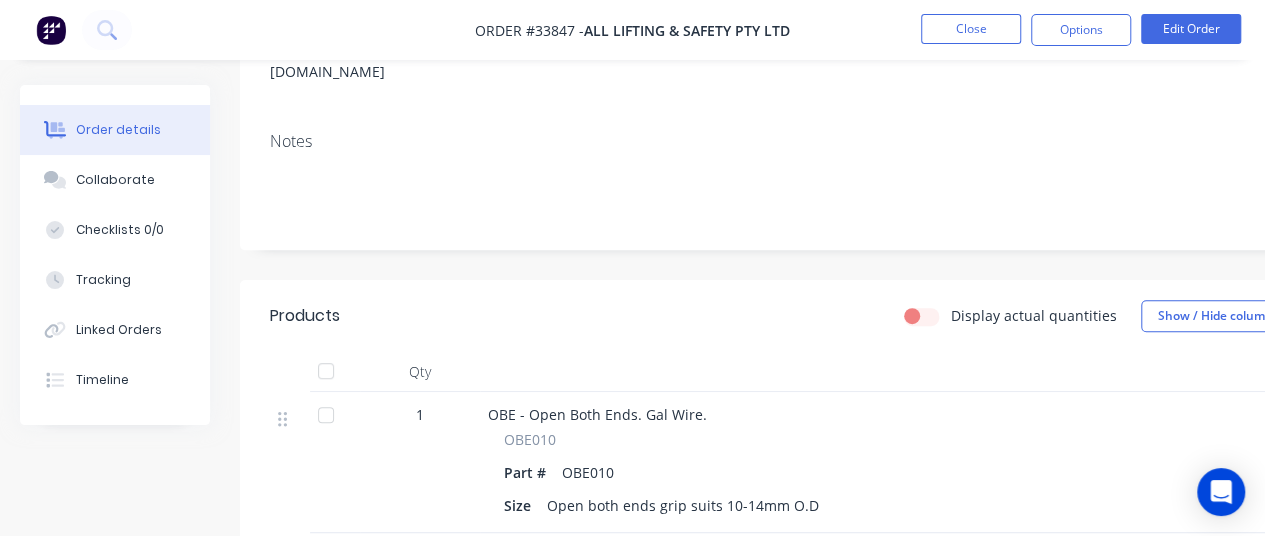 scroll, scrollTop: 0, scrollLeft: 0, axis: both 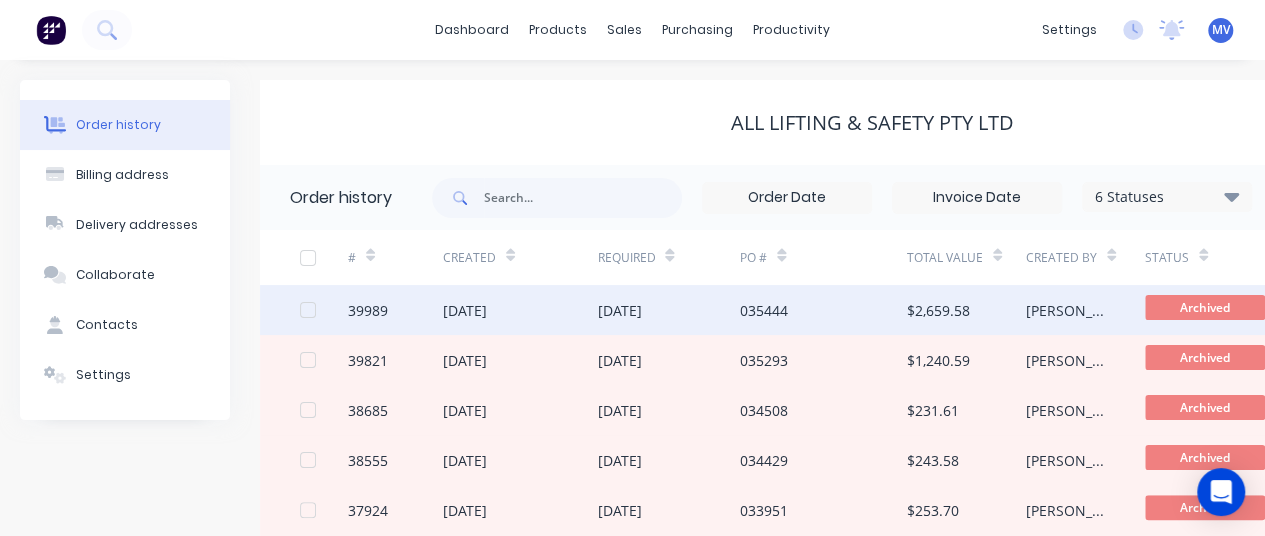 click on "16 Jun 2025" at bounding box center [619, 310] 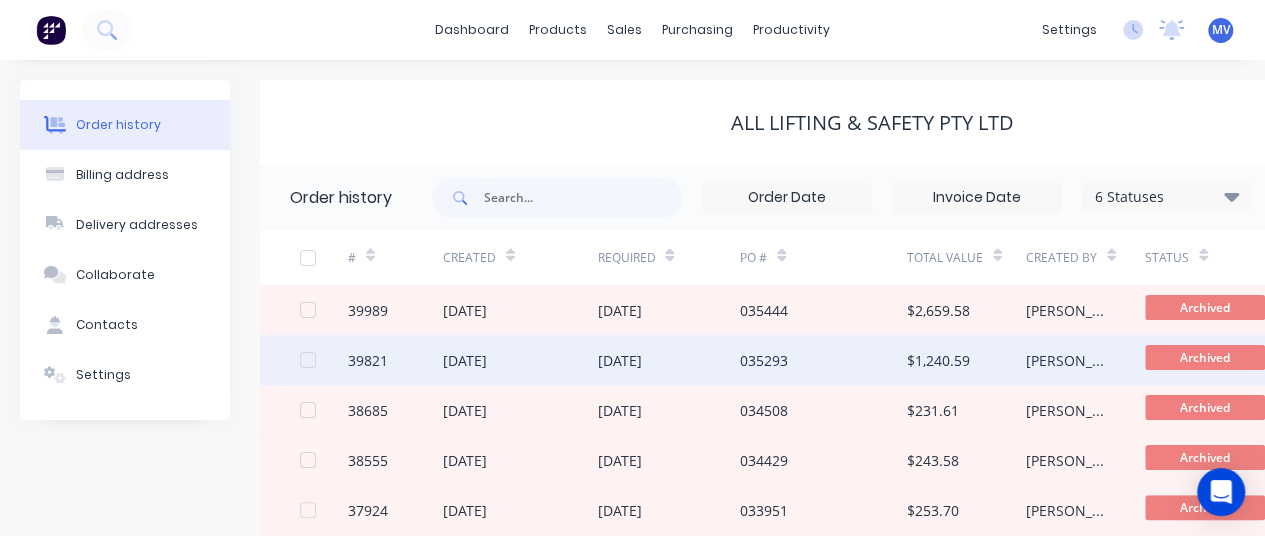 click on "04 Jun 2025" at bounding box center (668, 360) 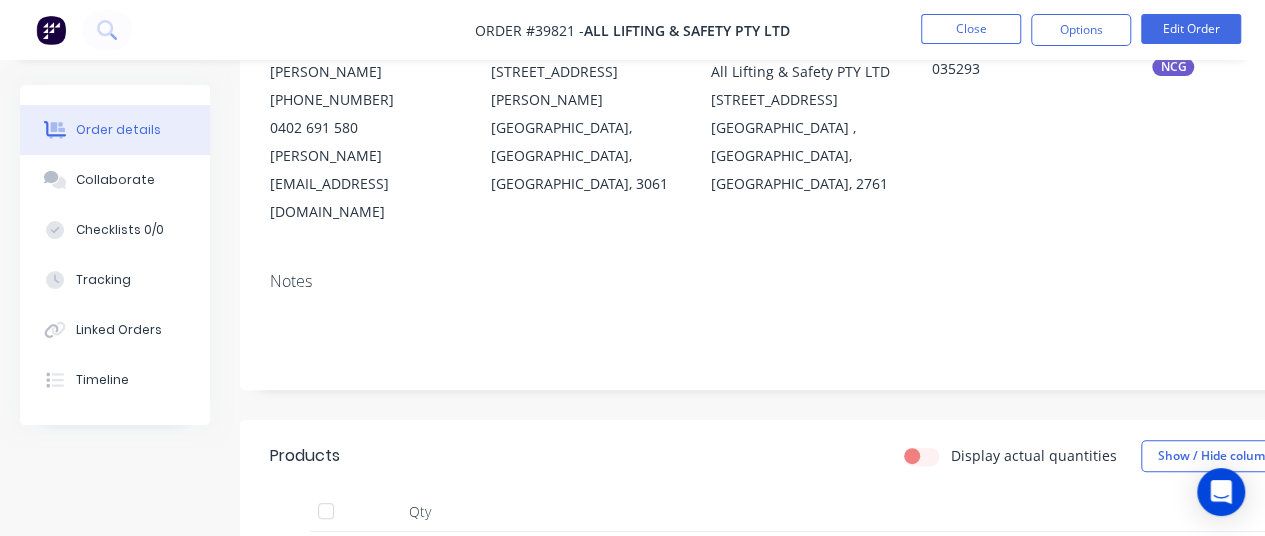 scroll, scrollTop: 0, scrollLeft: 0, axis: both 